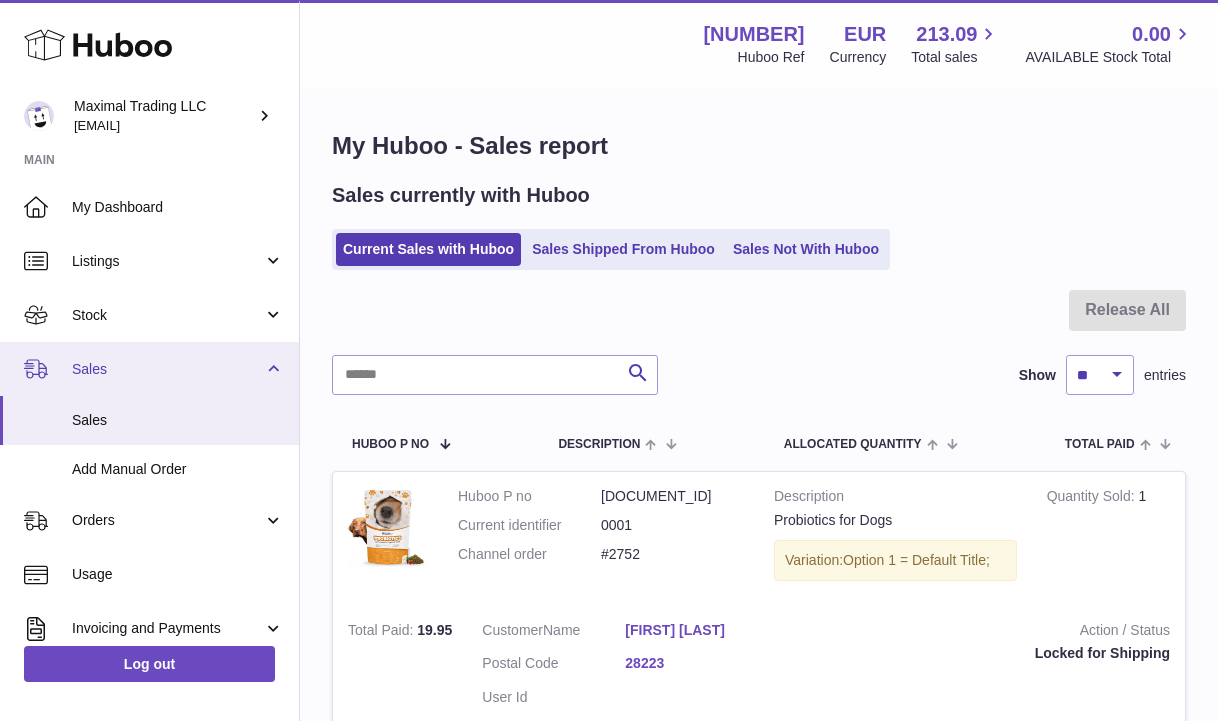 scroll, scrollTop: 1360, scrollLeft: 0, axis: vertical 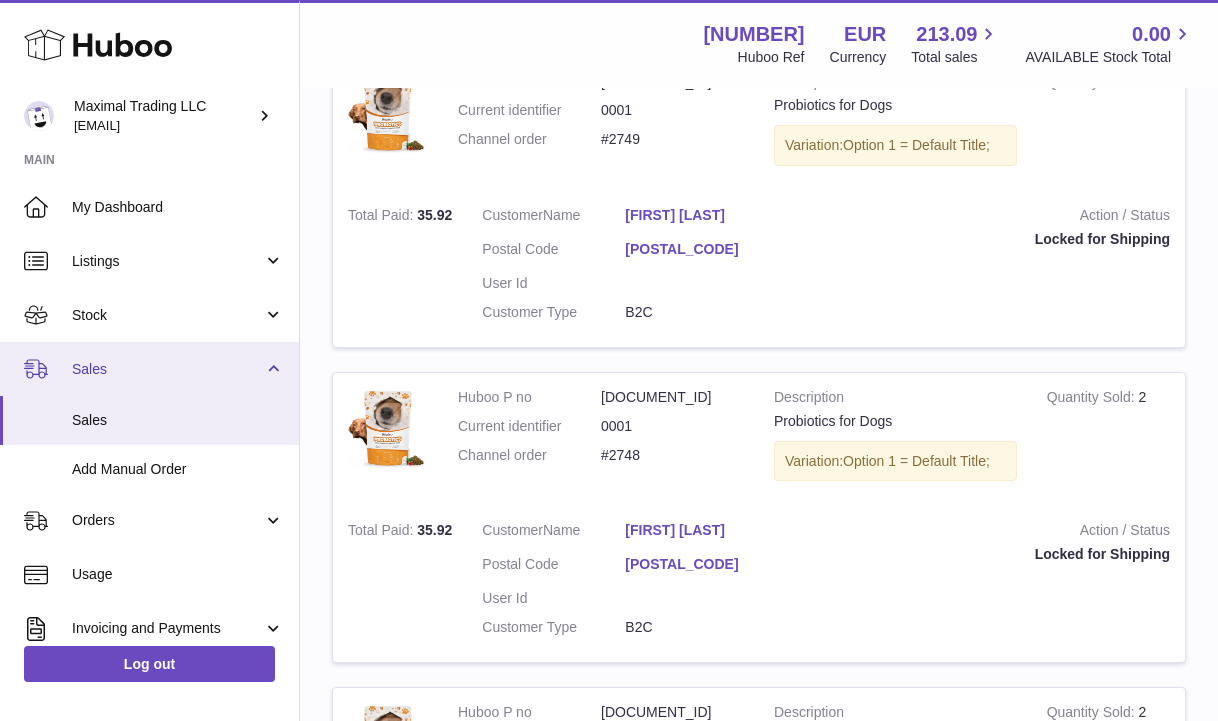 click on "Sales" at bounding box center [149, 369] 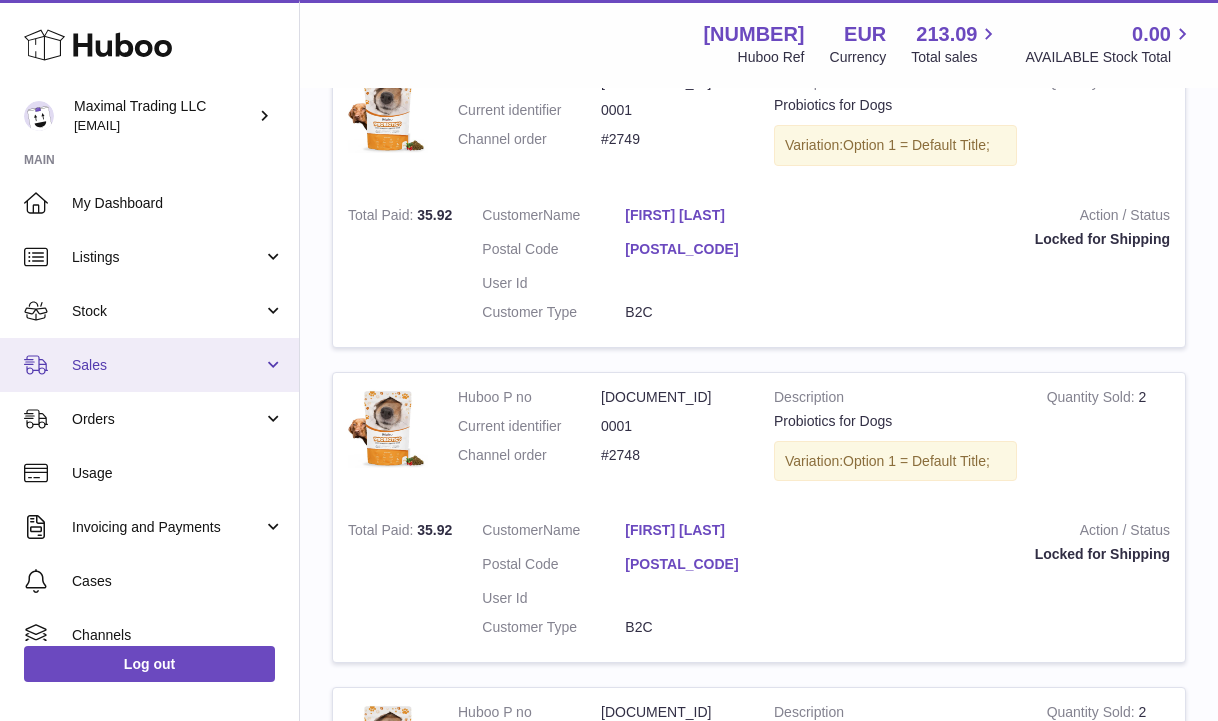 scroll, scrollTop: 2, scrollLeft: 0, axis: vertical 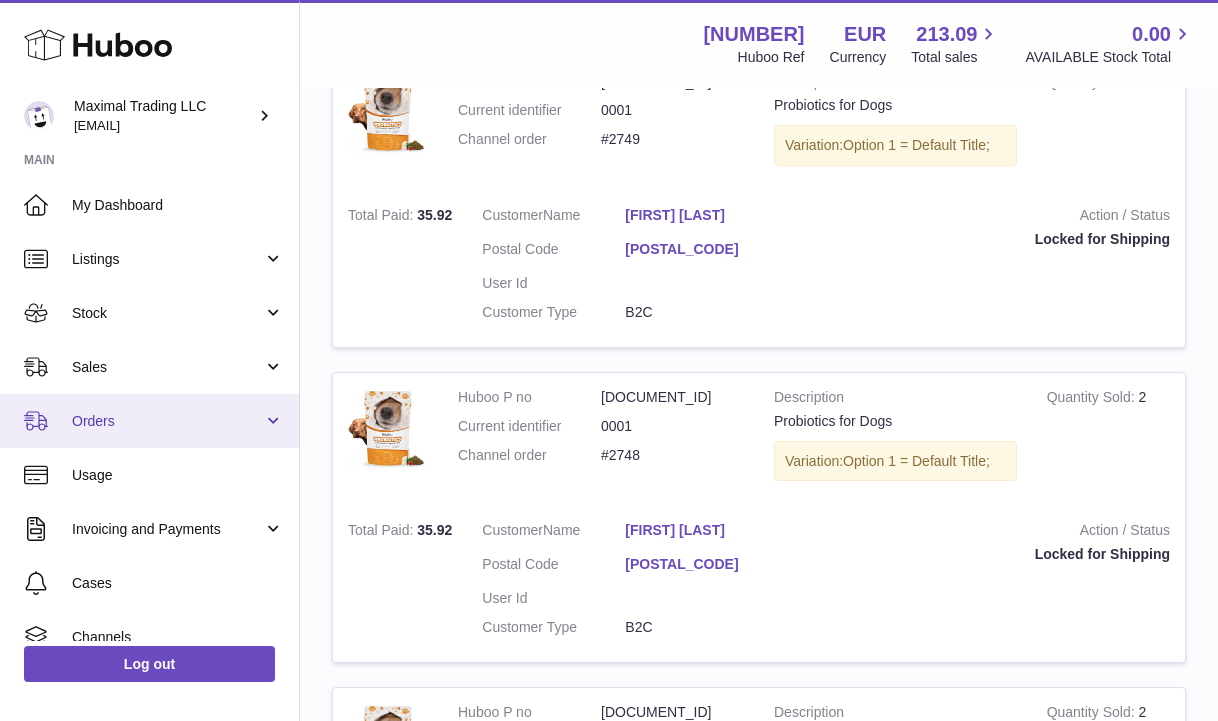 click on "Orders" at bounding box center (167, 421) 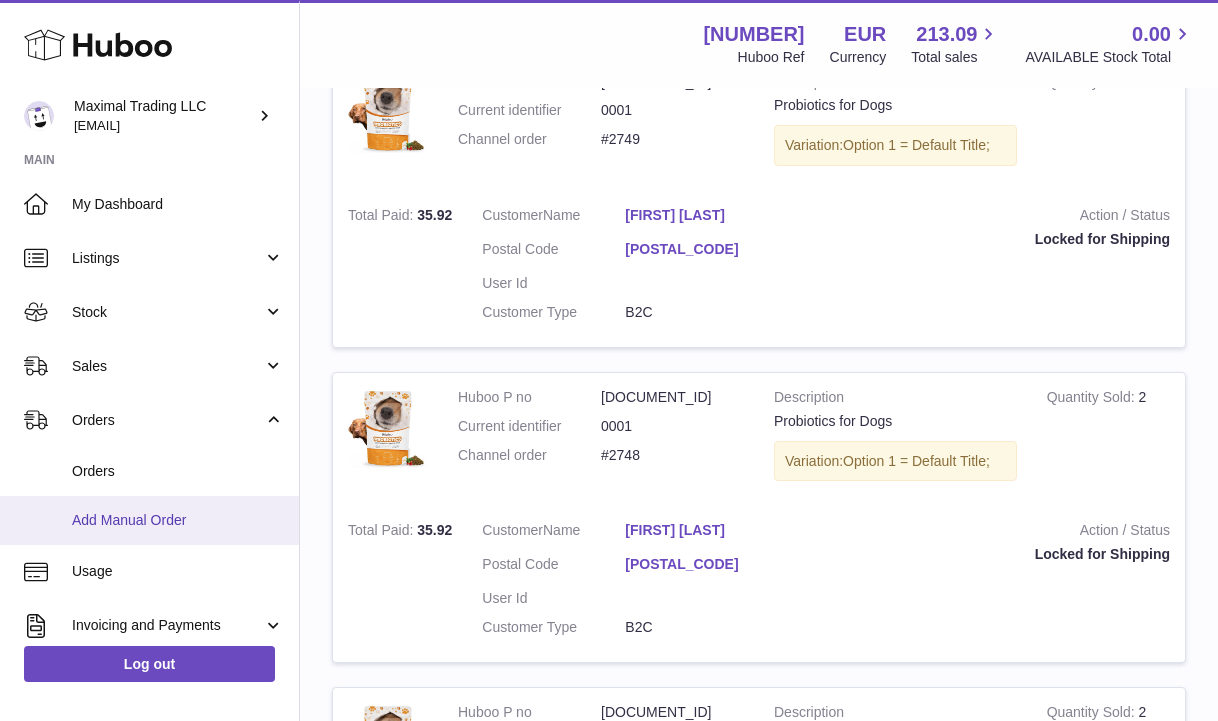 click on "Add Manual Order" at bounding box center [178, 520] 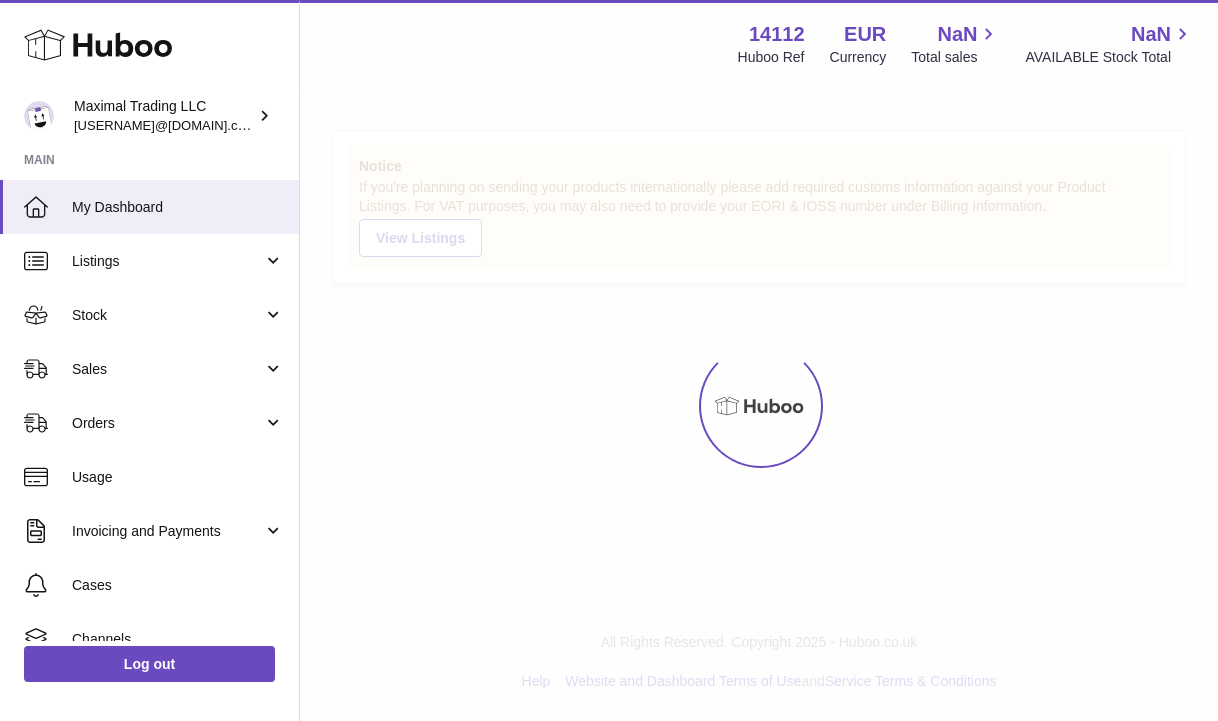 scroll, scrollTop: 0, scrollLeft: 0, axis: both 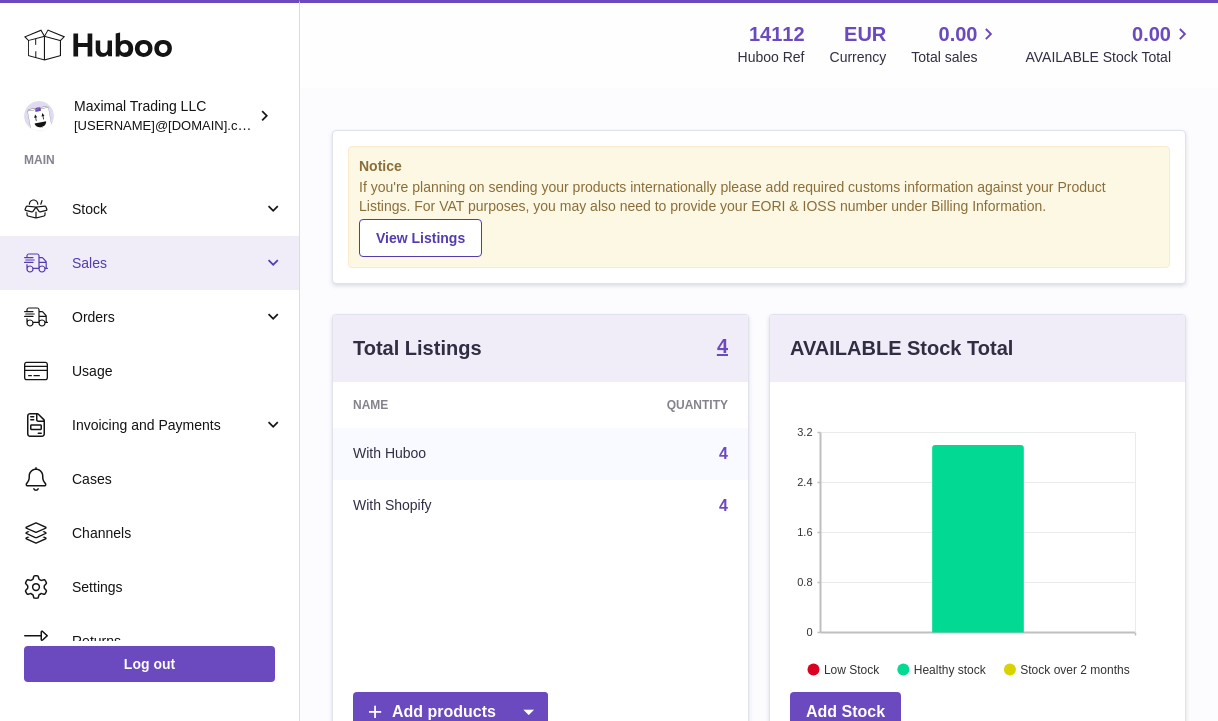 click on "Sales" at bounding box center (167, 263) 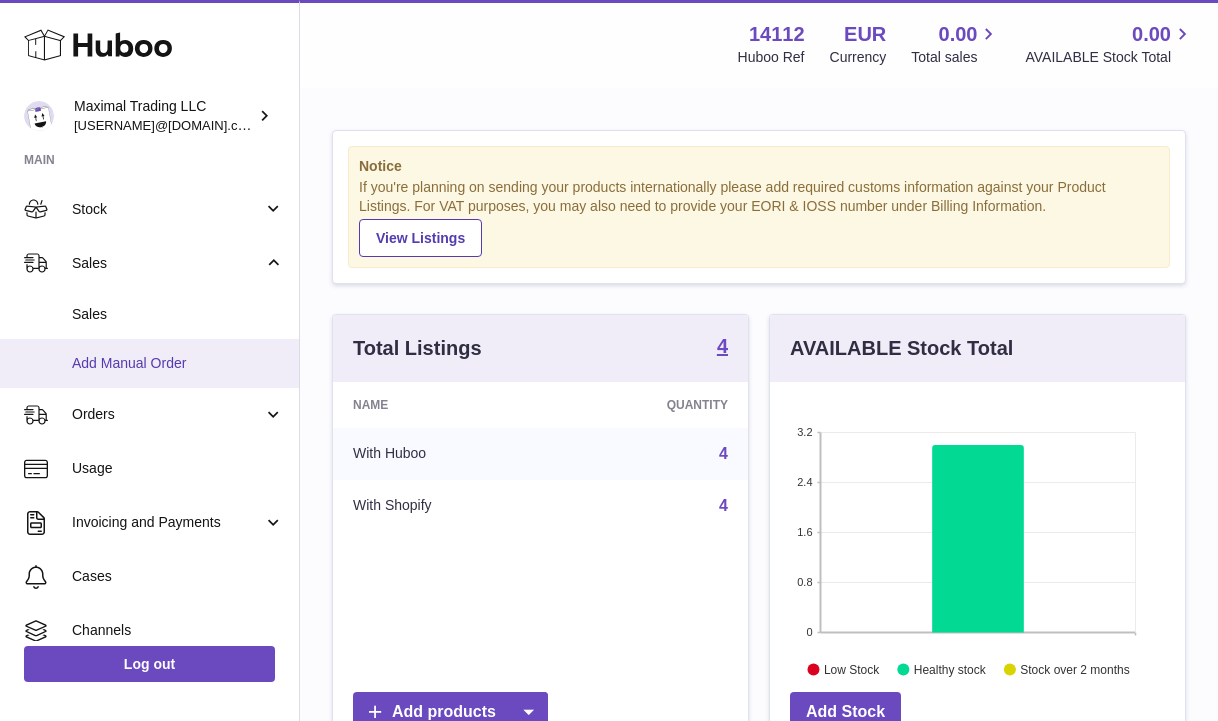 click on "Add Manual Order" at bounding box center [178, 363] 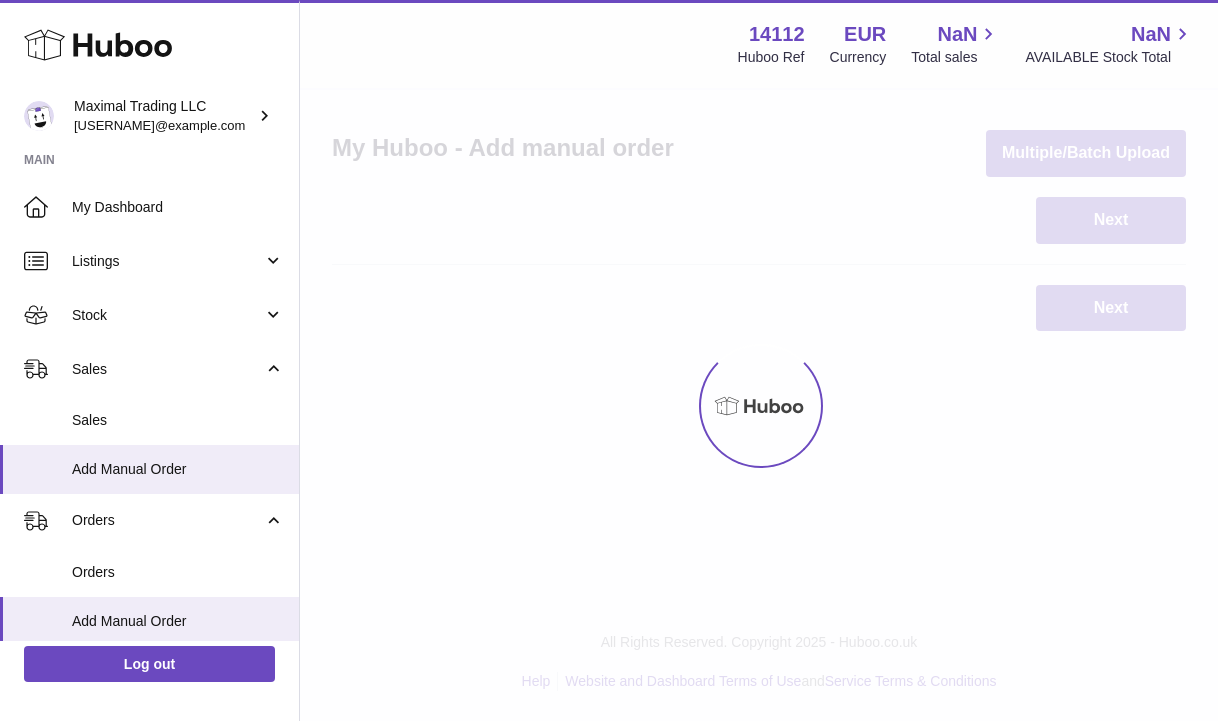 scroll, scrollTop: 0, scrollLeft: 0, axis: both 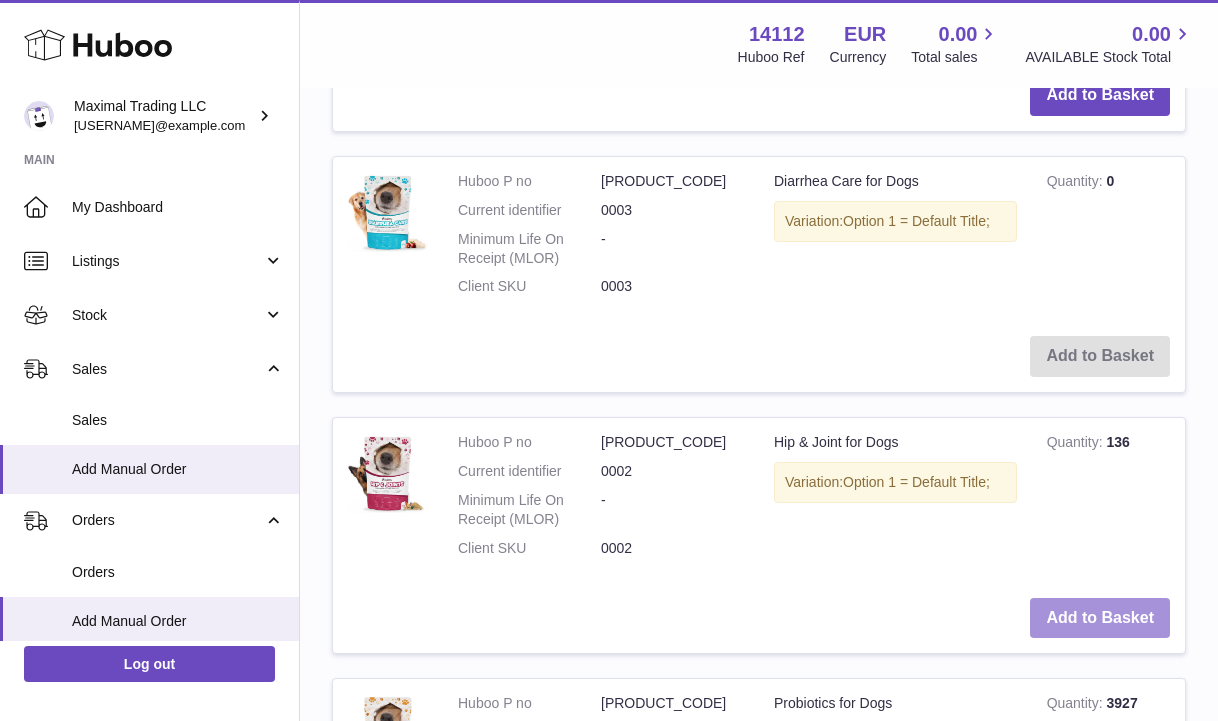 click on "Add to Basket" at bounding box center (1100, 618) 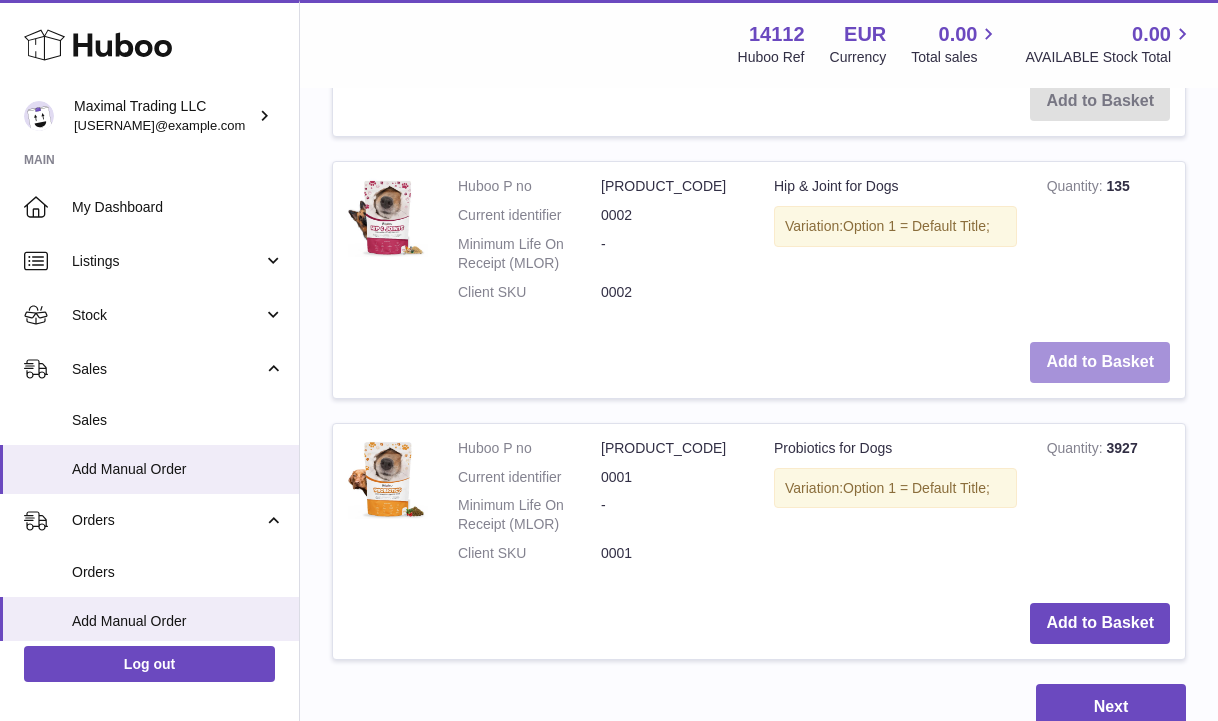 scroll, scrollTop: 1476, scrollLeft: 0, axis: vertical 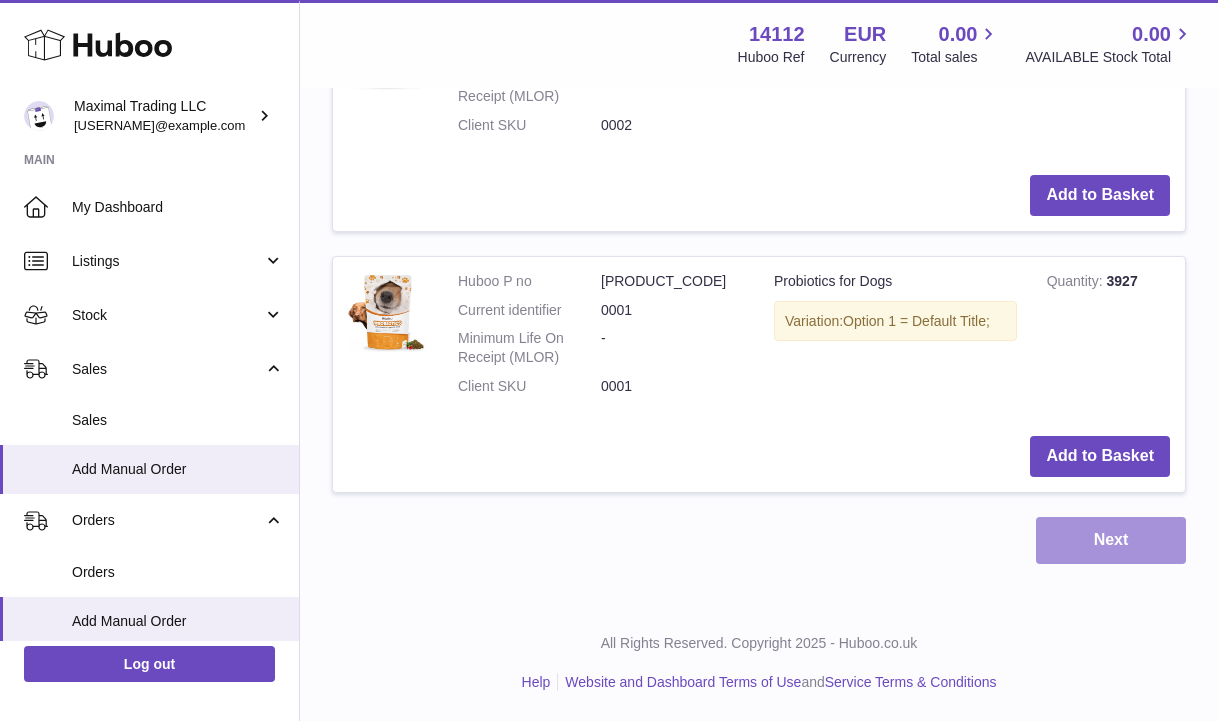 click on "Next" at bounding box center (1111, 540) 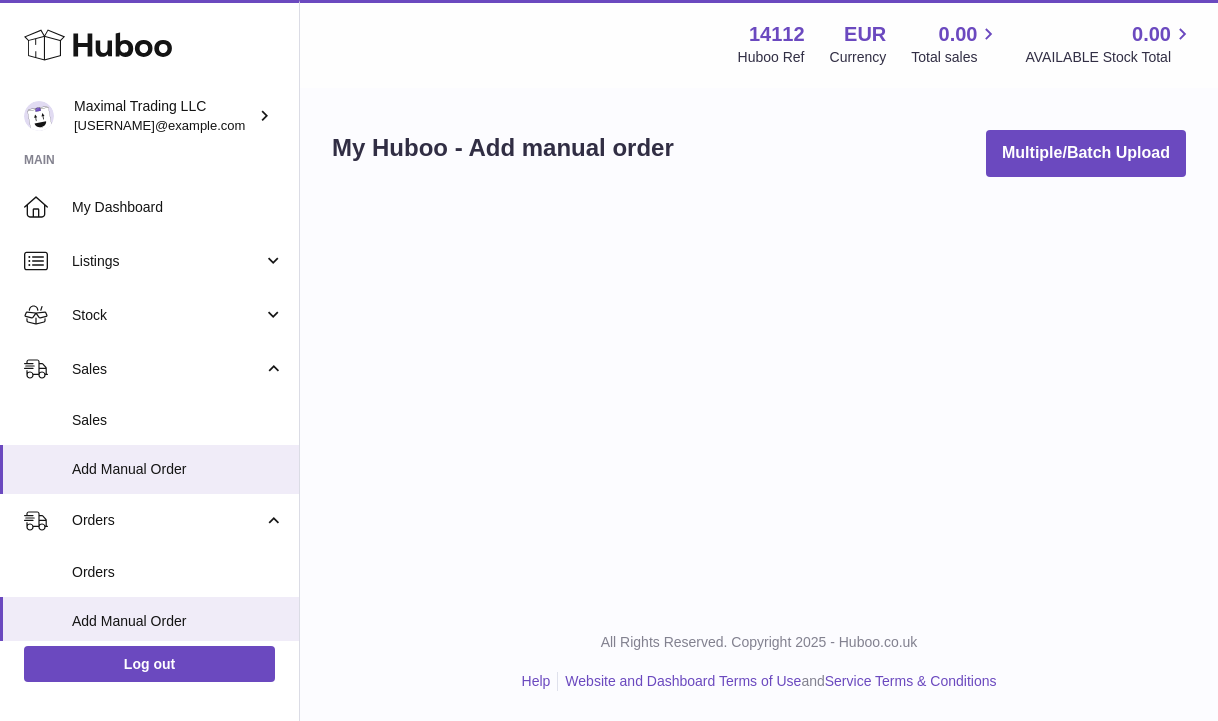 scroll, scrollTop: 0, scrollLeft: 0, axis: both 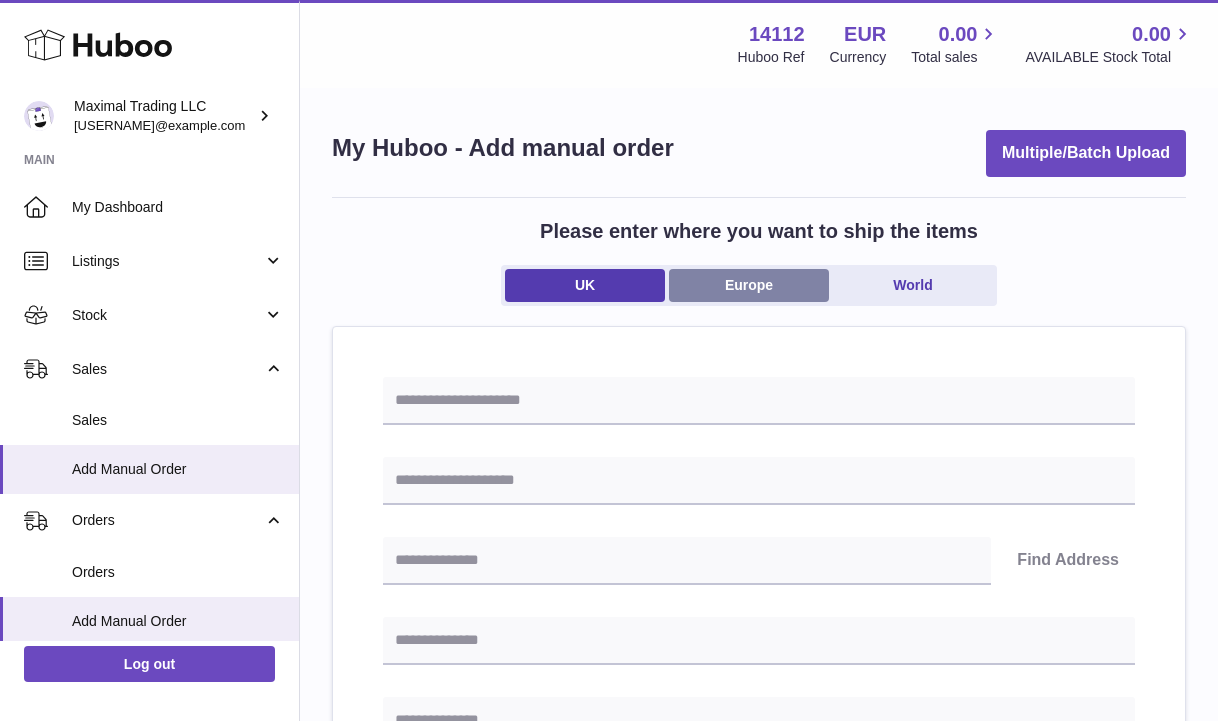 click on "Europe" at bounding box center [749, 285] 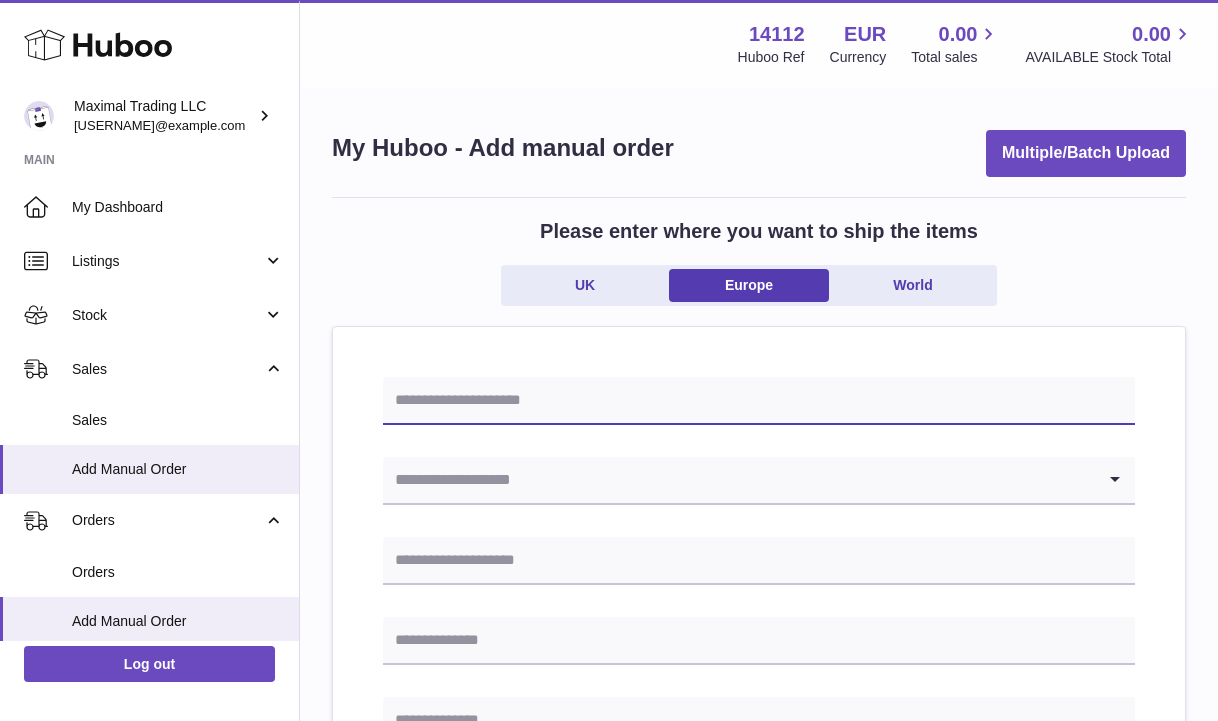 click at bounding box center [759, 401] 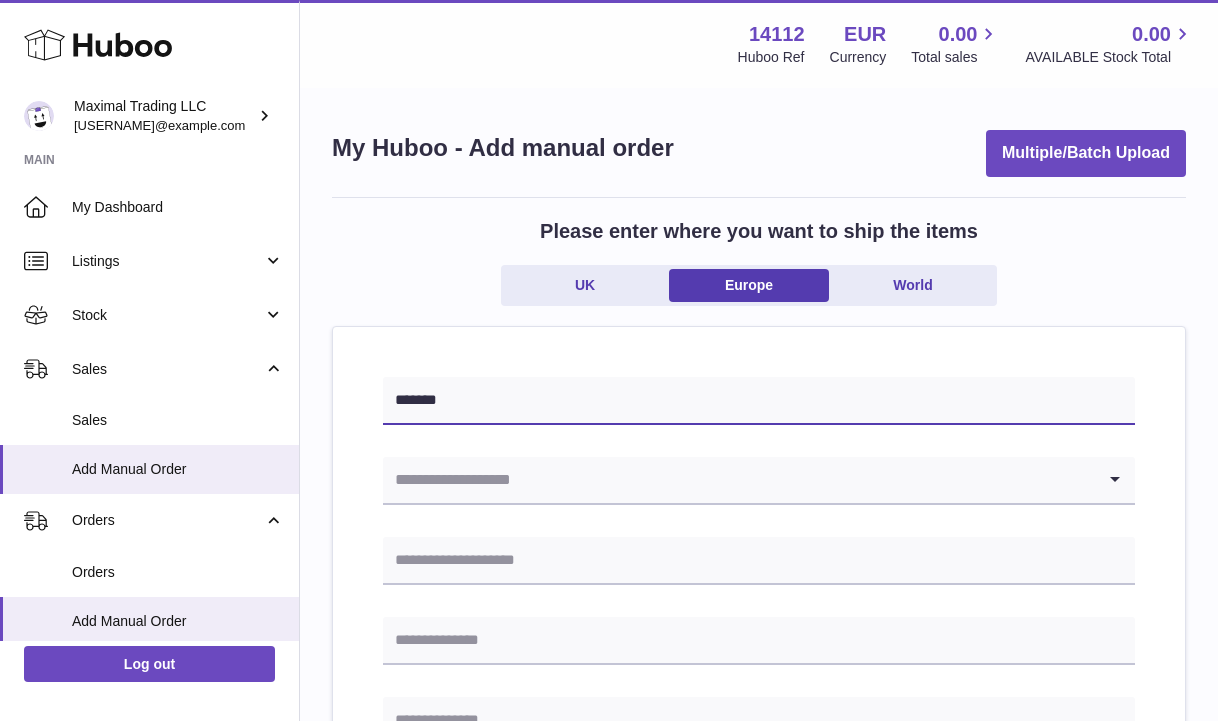 paste on "*****" 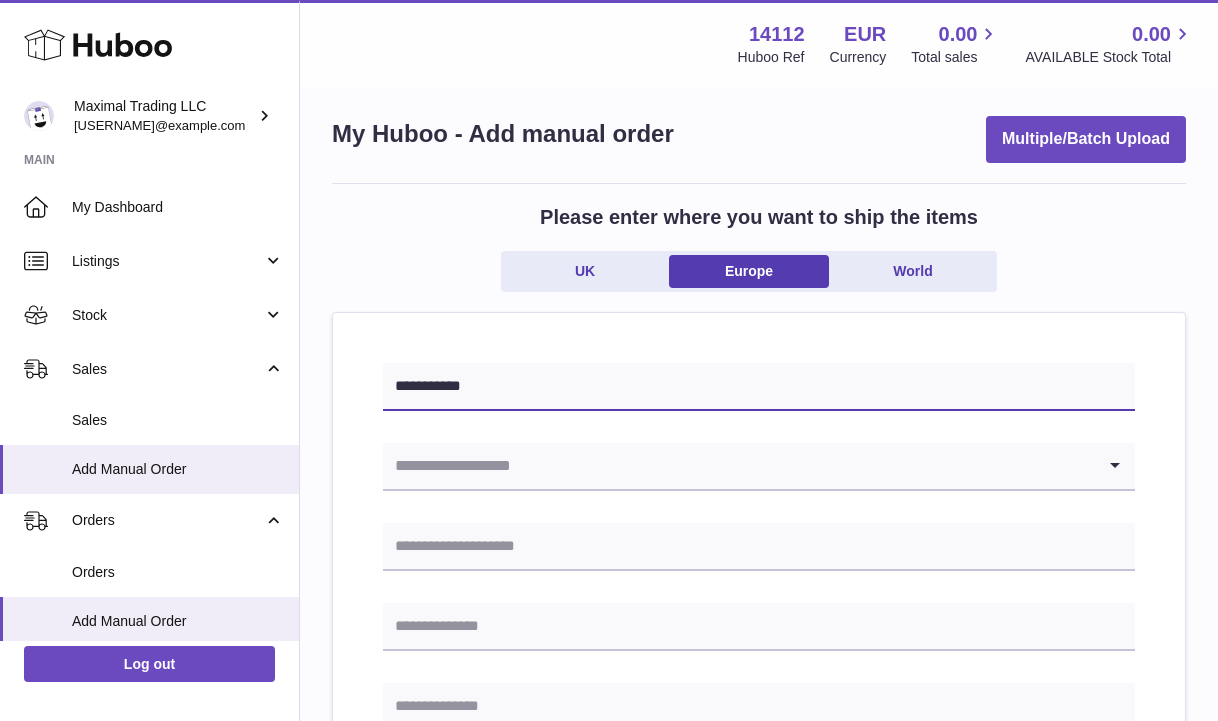 scroll, scrollTop: 19, scrollLeft: 0, axis: vertical 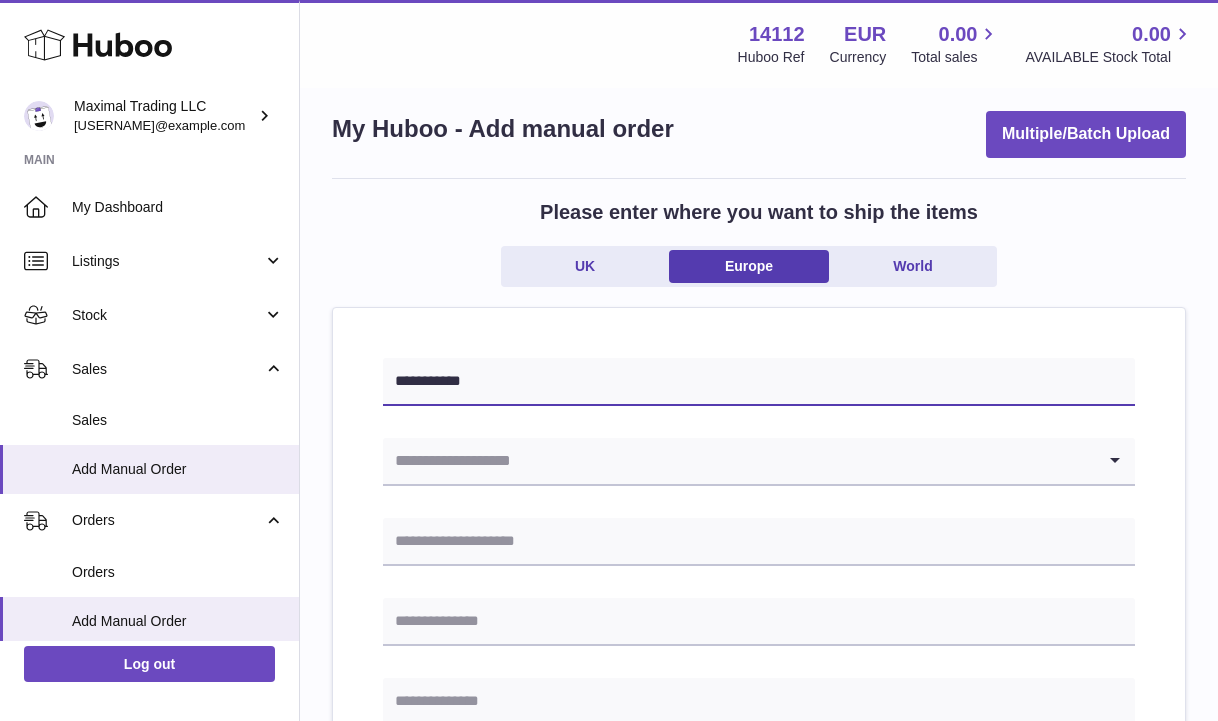 type on "**********" 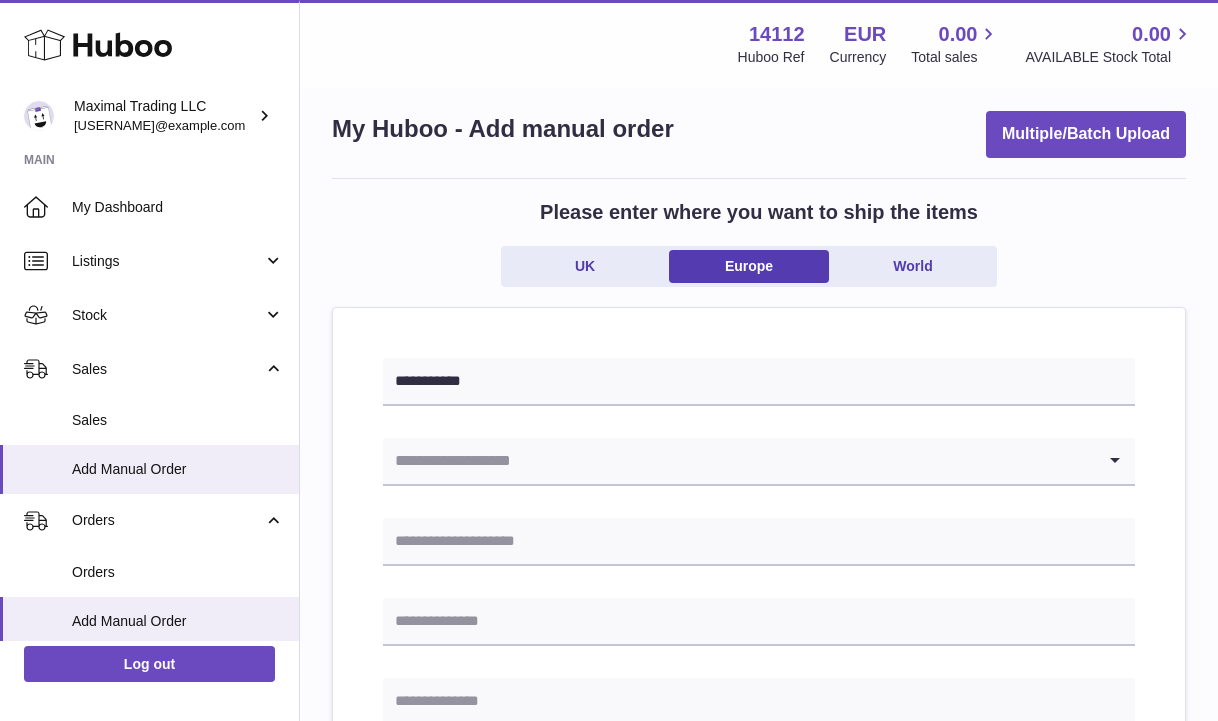click at bounding box center (739, 461) 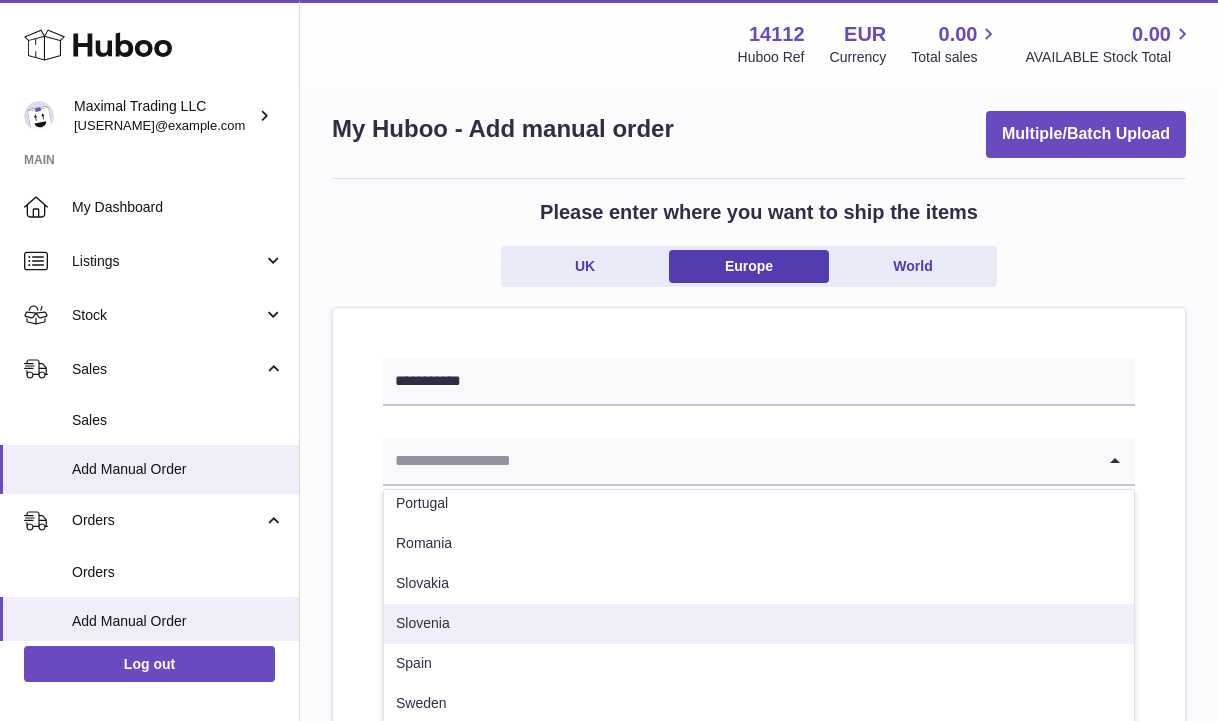 scroll, scrollTop: 862, scrollLeft: 0, axis: vertical 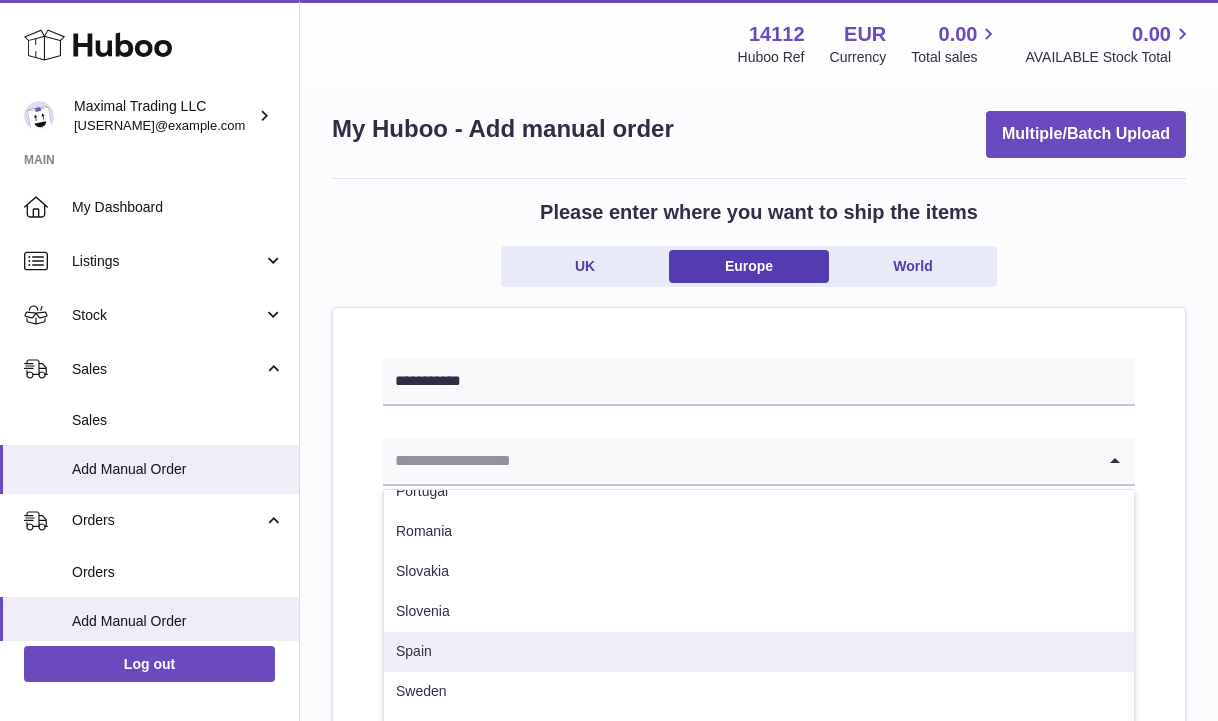 click on "Spain" at bounding box center (759, 652) 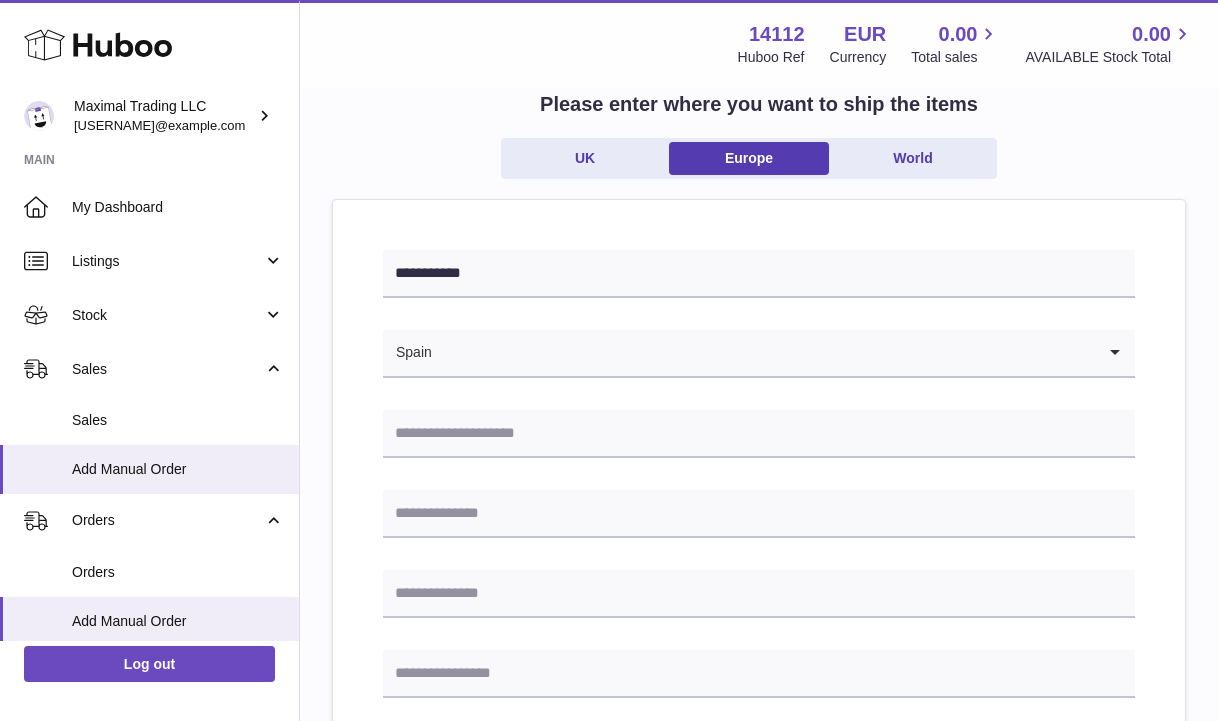 scroll, scrollTop: 137, scrollLeft: 0, axis: vertical 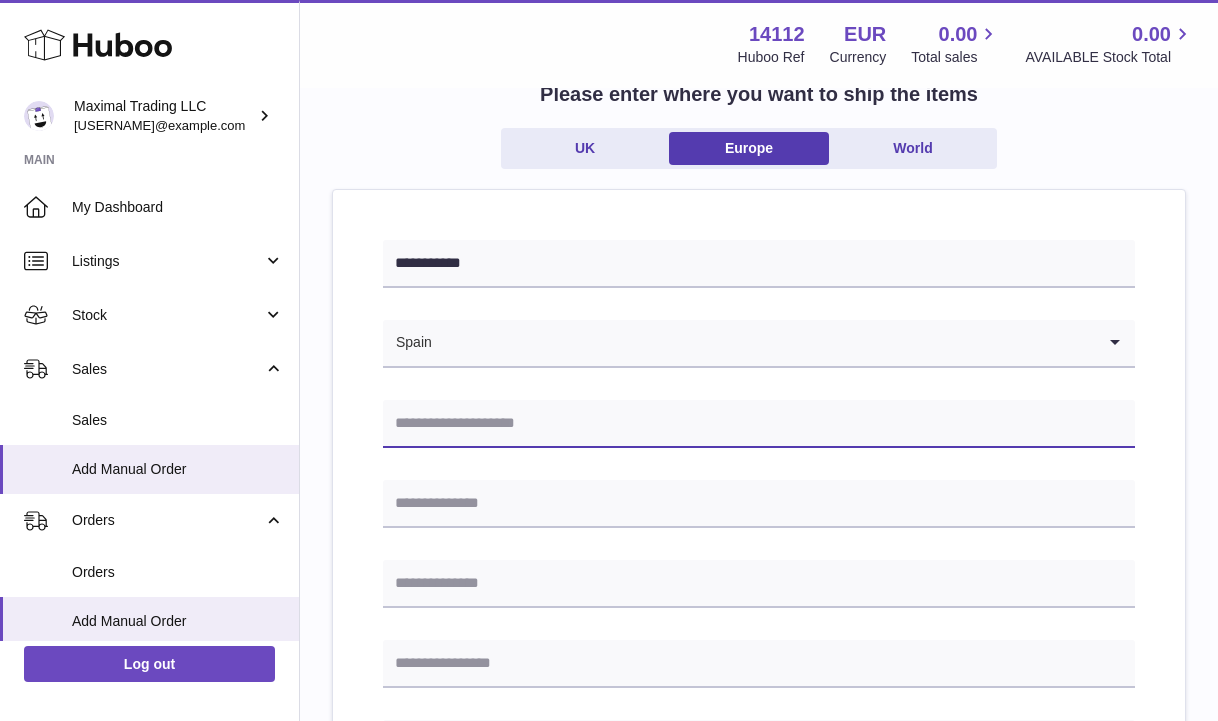 click at bounding box center [759, 424] 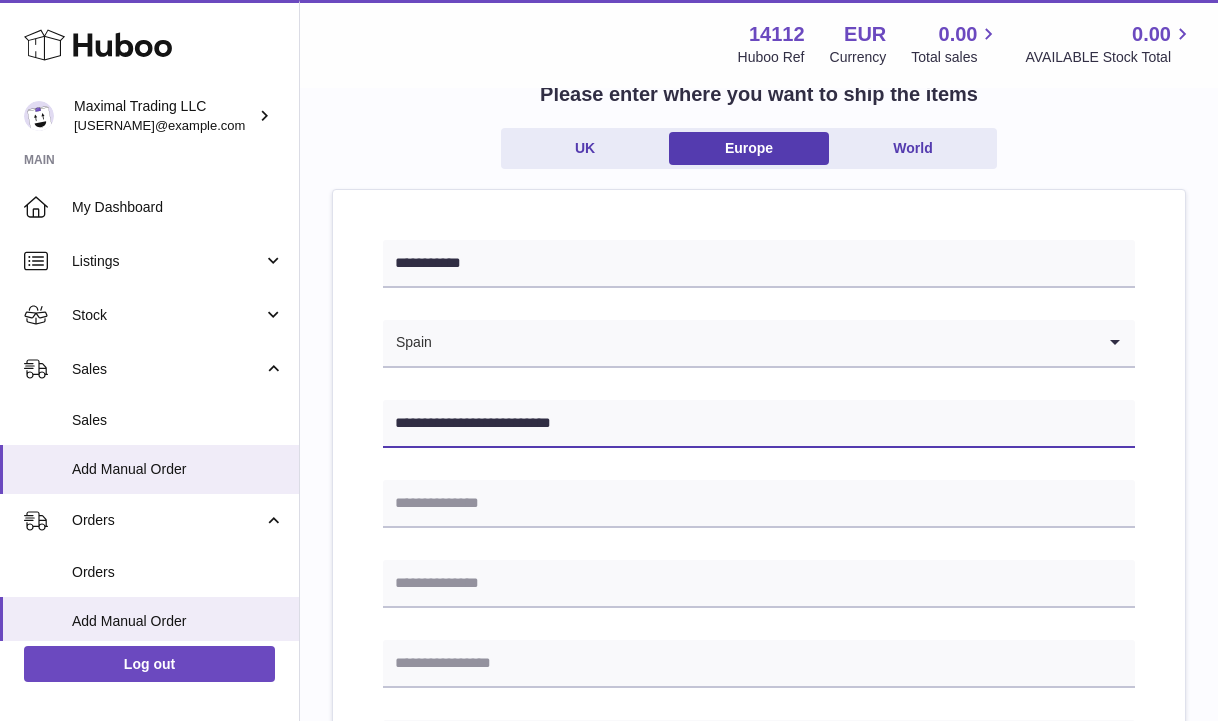 type on "**********" 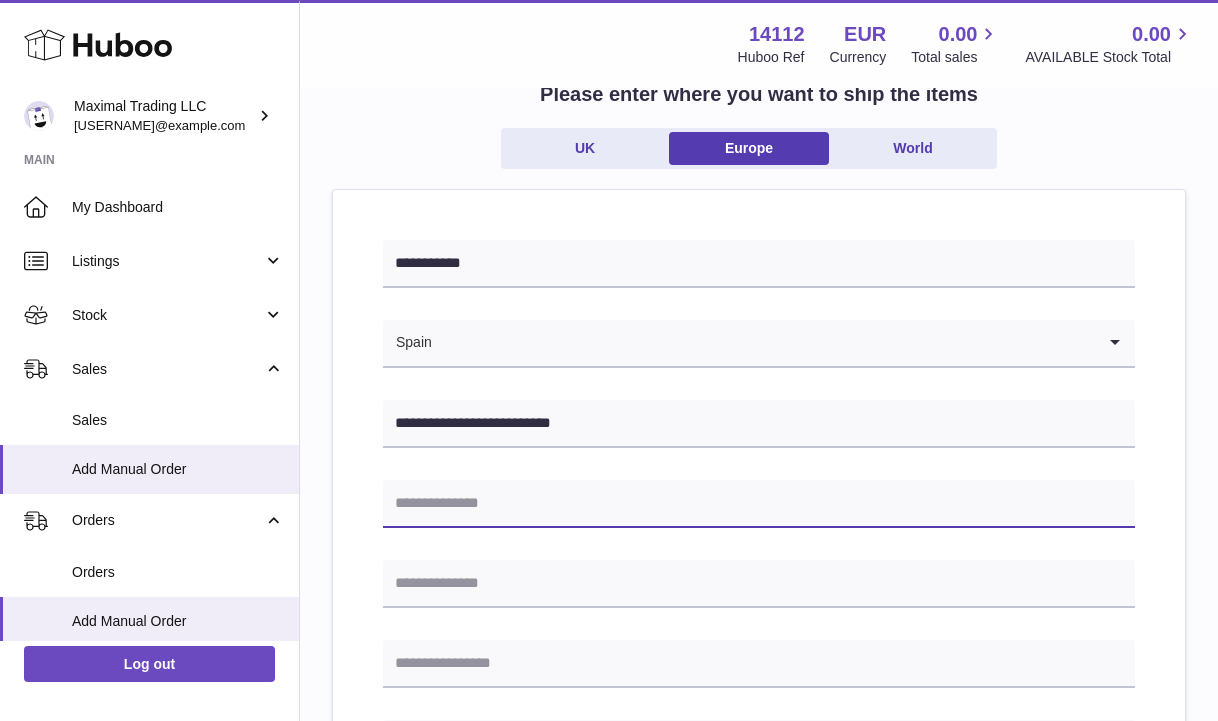 click at bounding box center [759, 504] 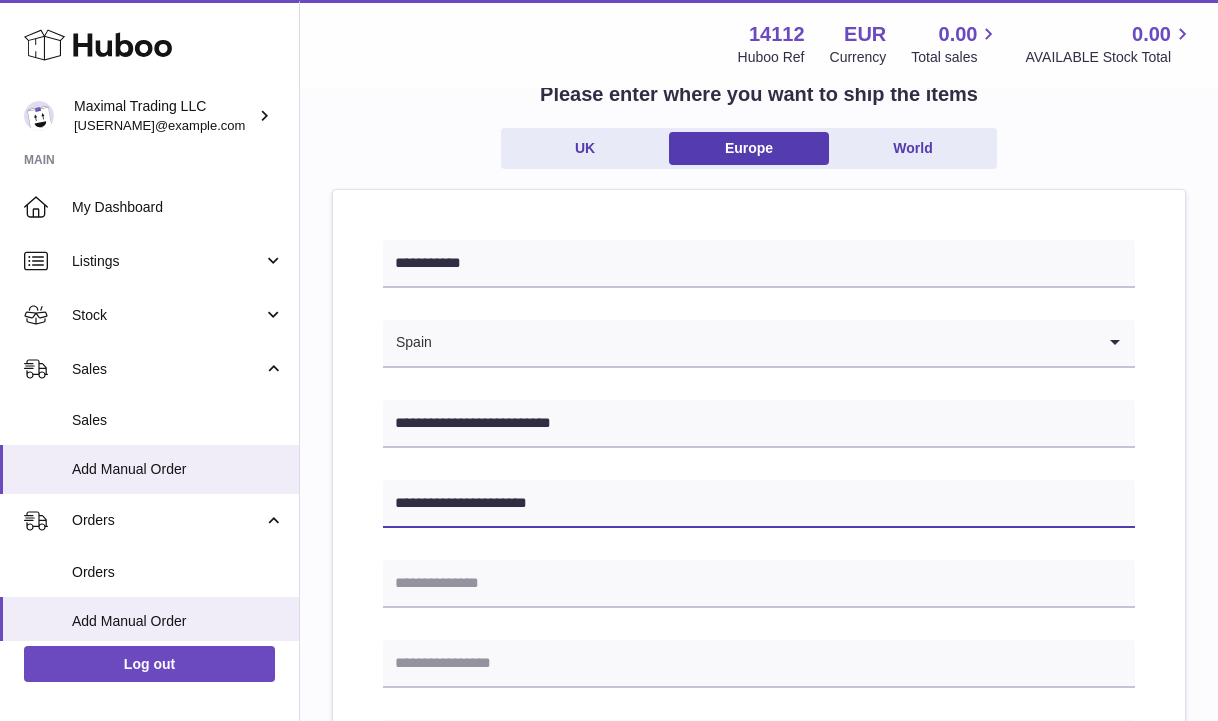 type on "**********" 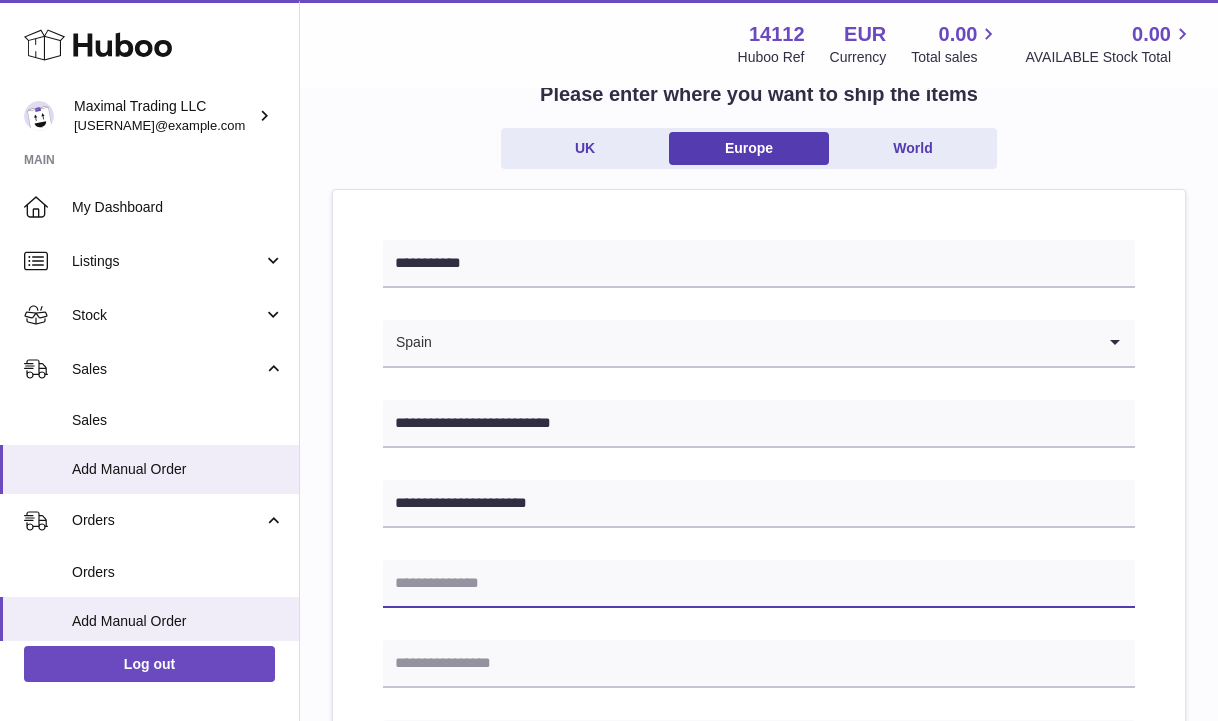 click at bounding box center [759, 584] 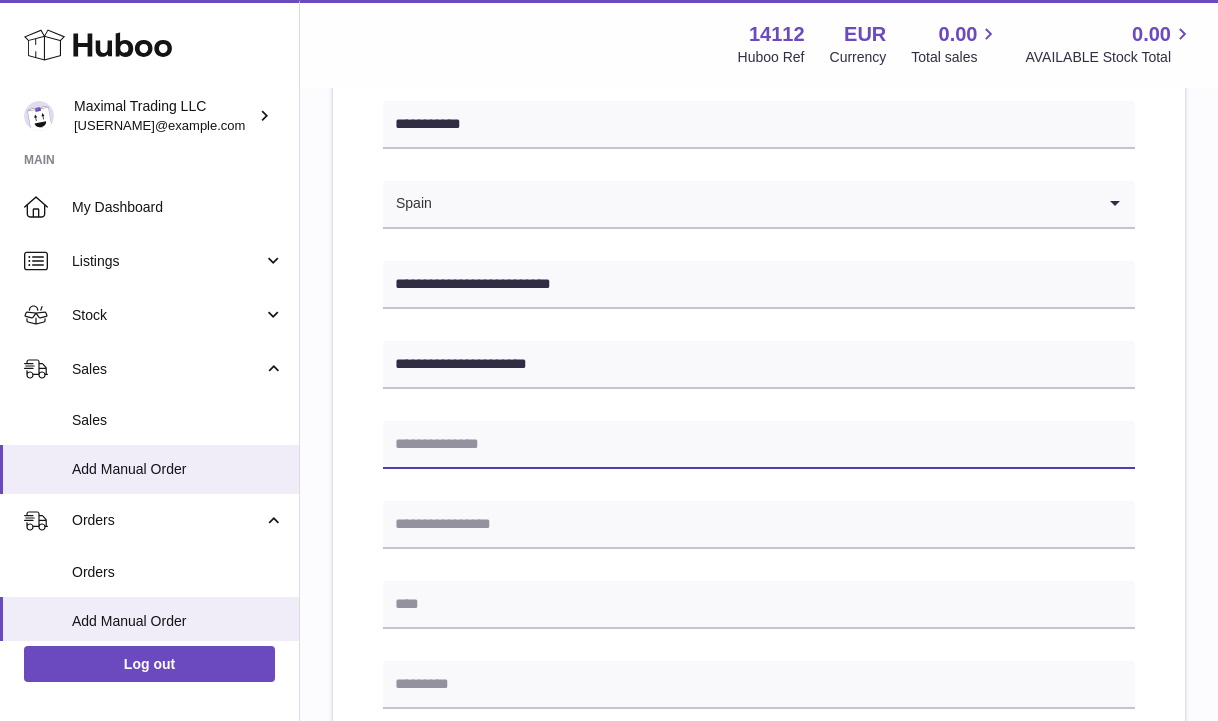 scroll, scrollTop: 288, scrollLeft: 0, axis: vertical 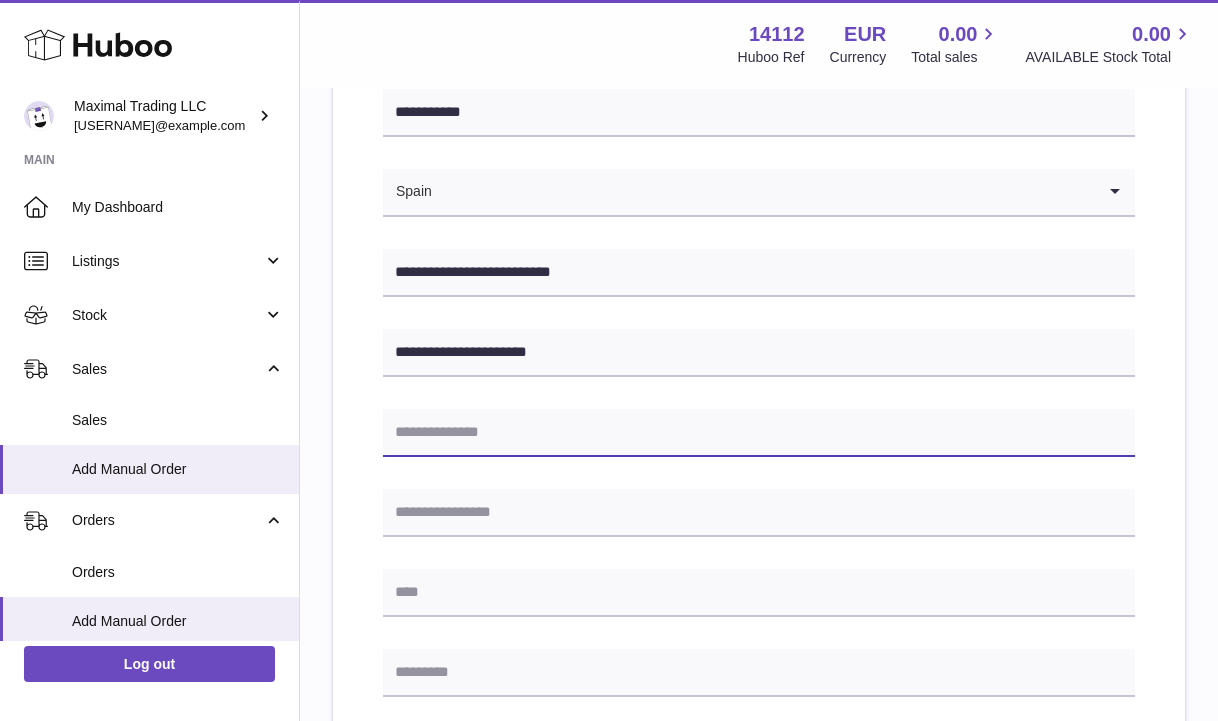 click at bounding box center [759, 433] 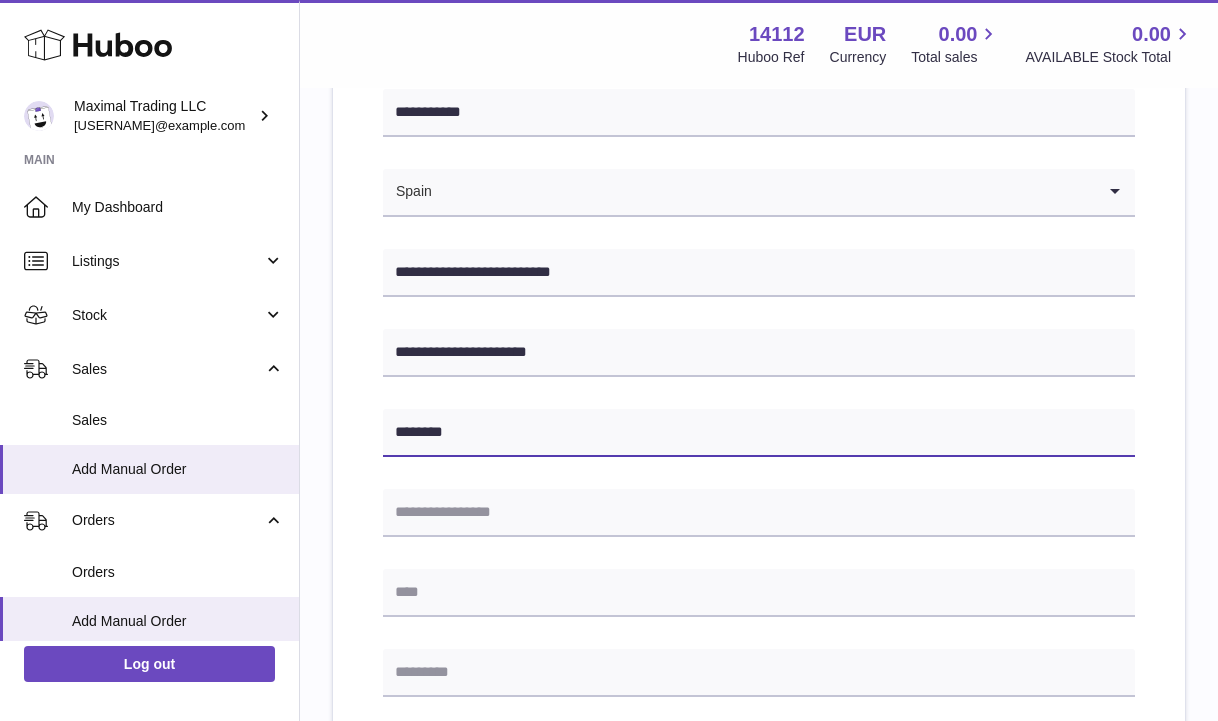 type on "*******" 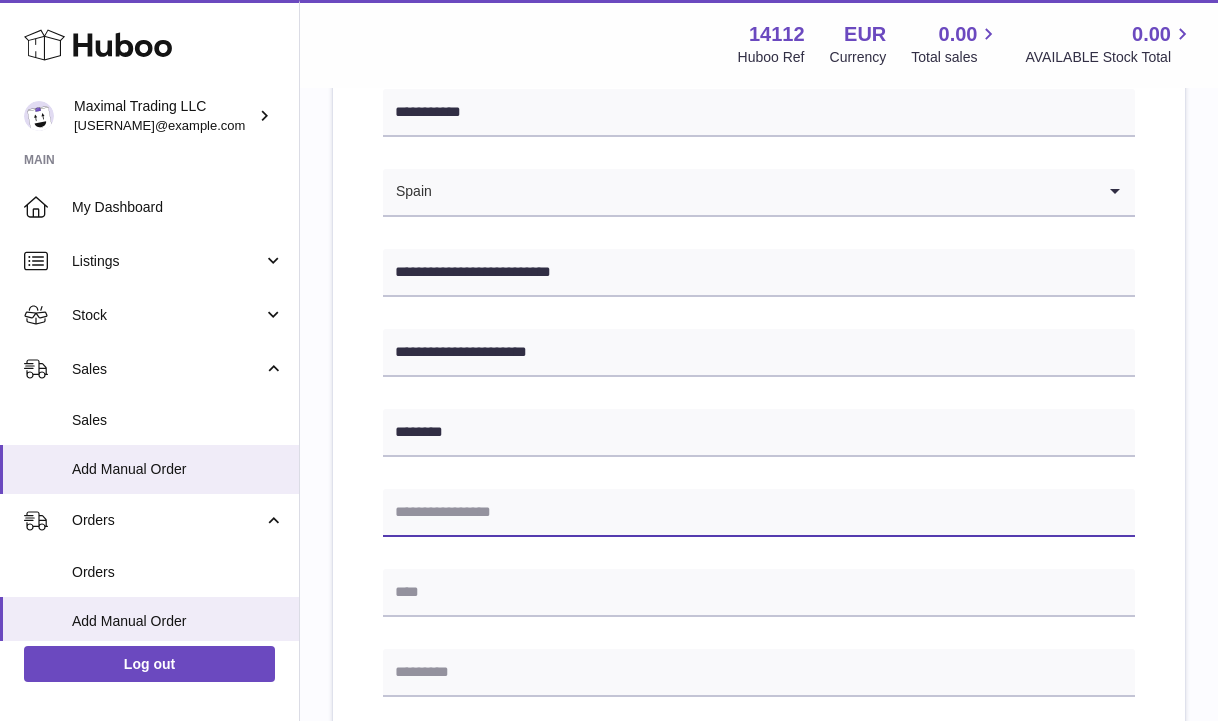 drag, startPoint x: 605, startPoint y: 521, endPoint x: 625, endPoint y: 516, distance: 20.615528 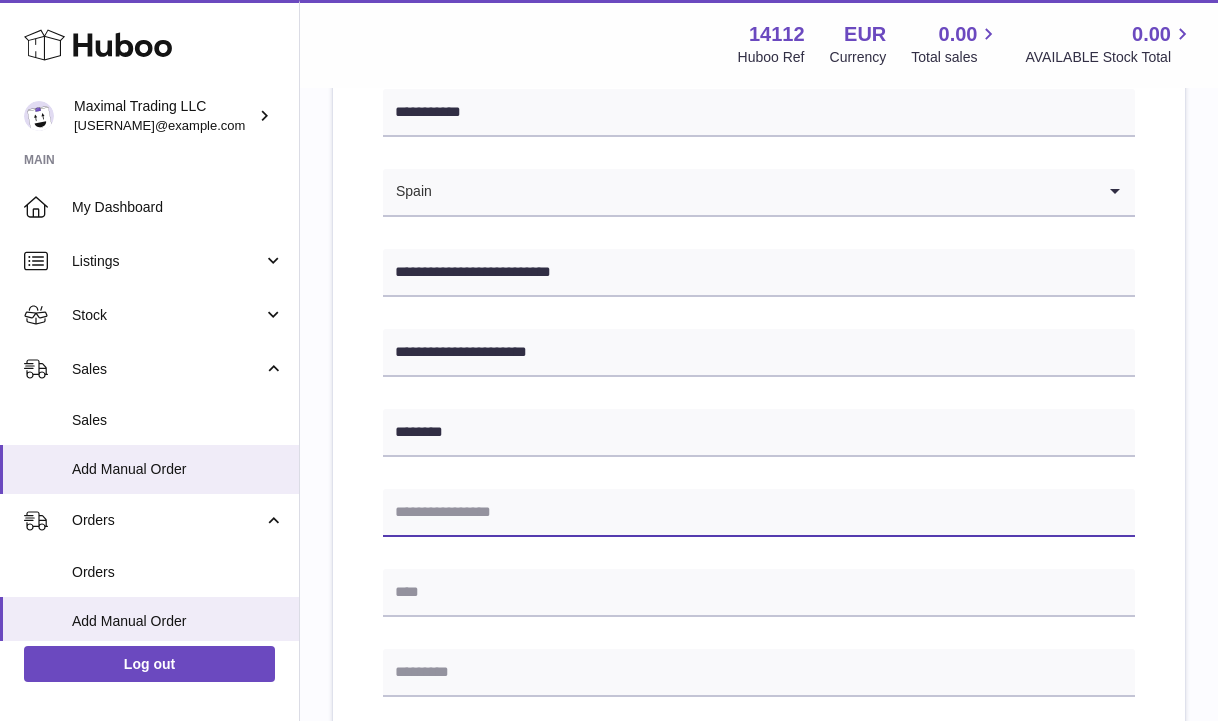 click at bounding box center [759, 513] 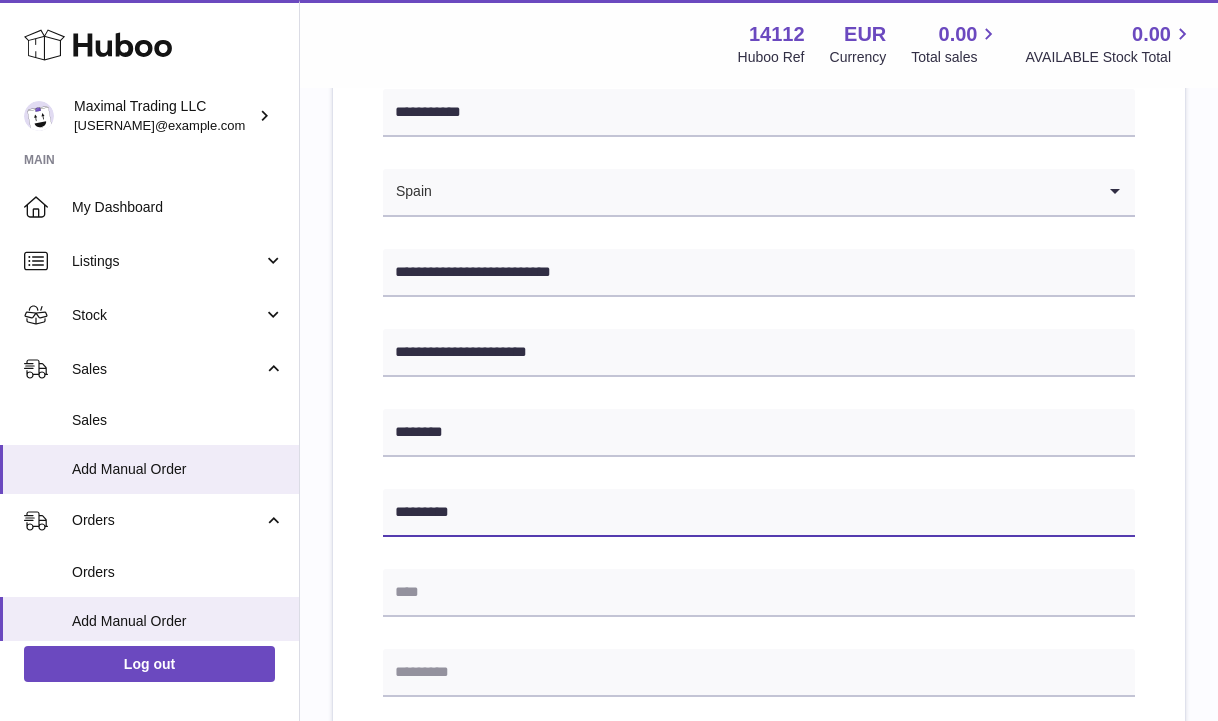 type on "*********" 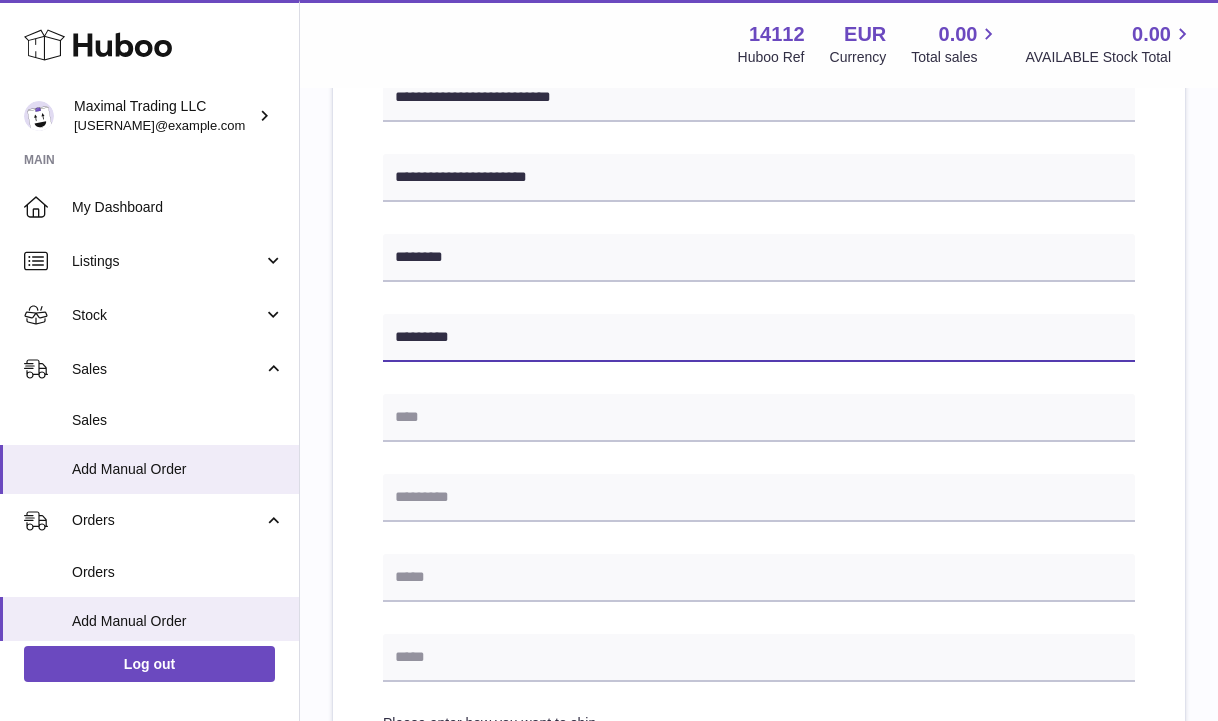 scroll, scrollTop: 470, scrollLeft: 0, axis: vertical 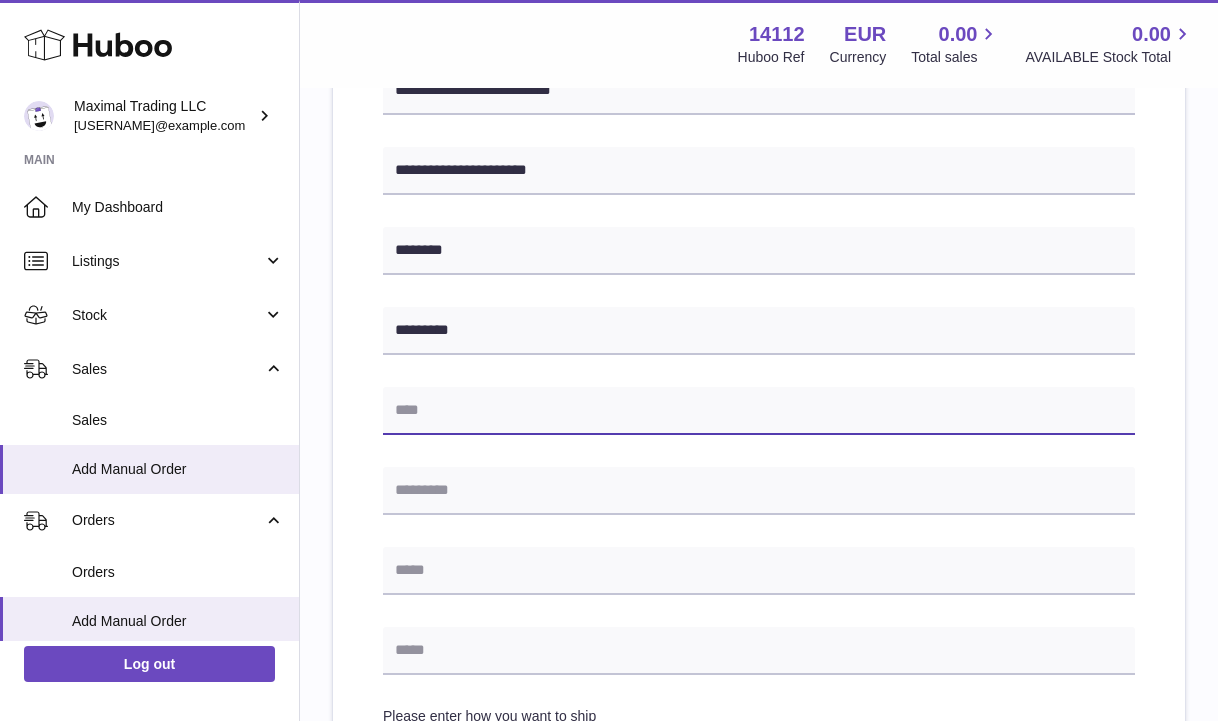 click at bounding box center [759, 411] 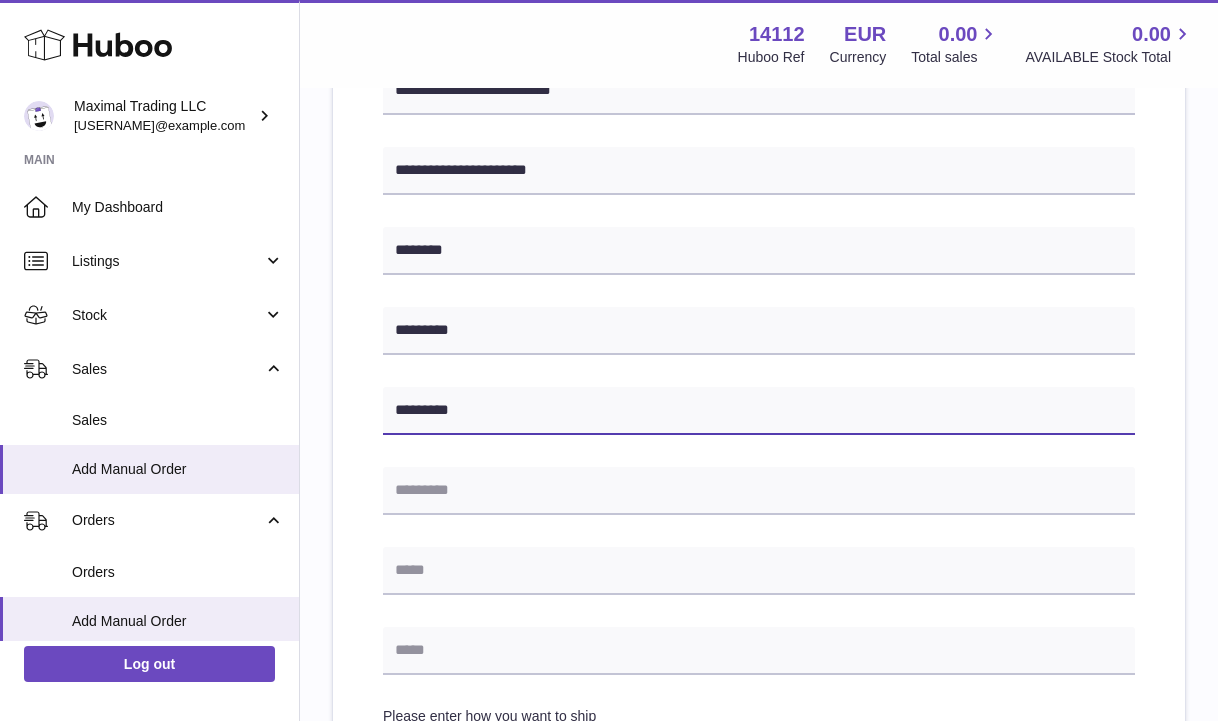 type on "*********" 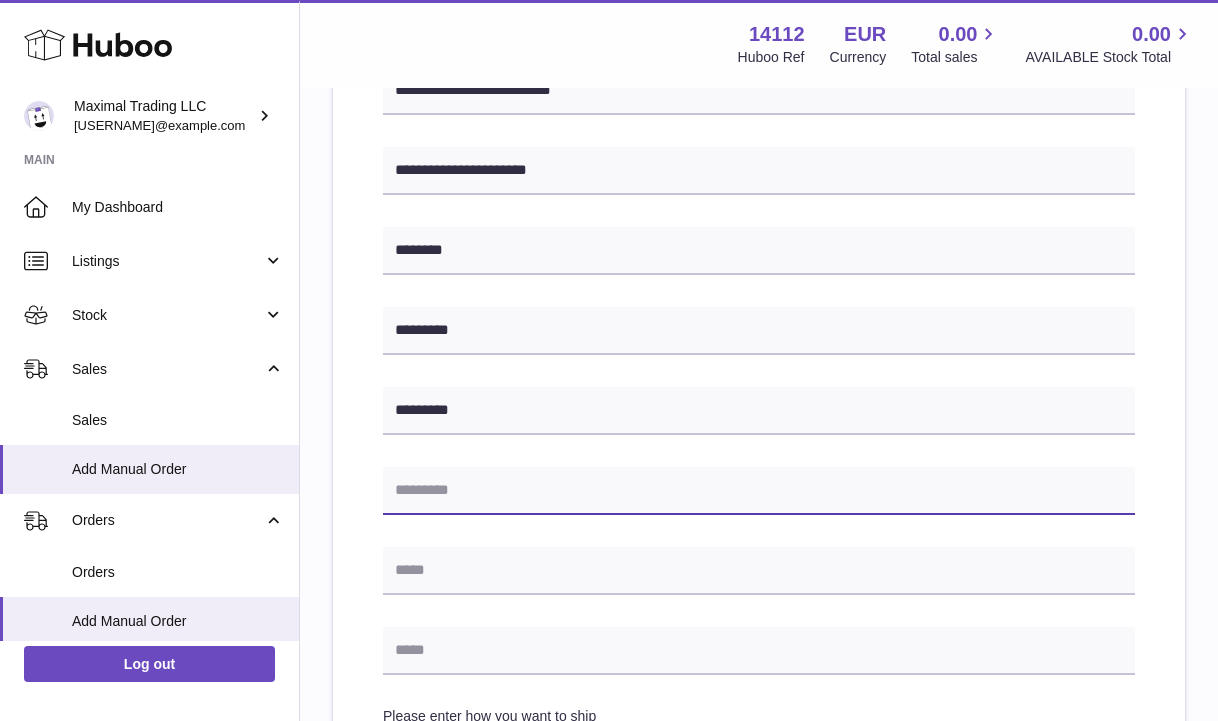 click at bounding box center (759, 491) 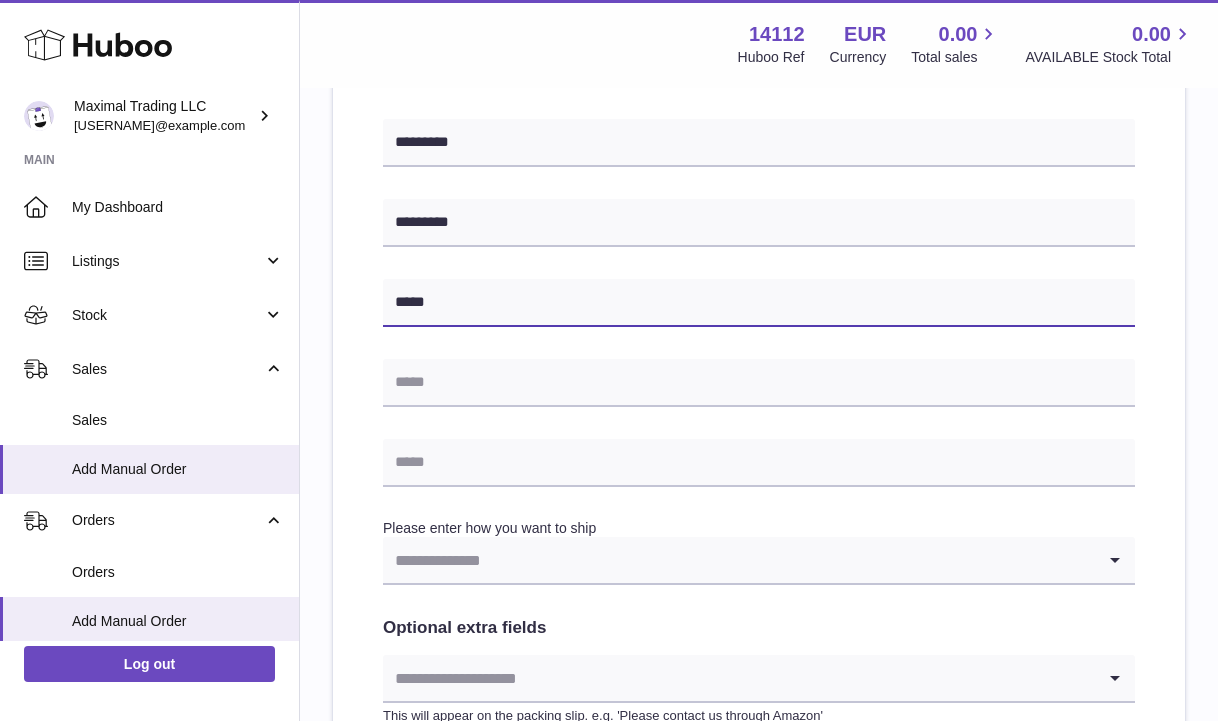 scroll, scrollTop: 680, scrollLeft: 0, axis: vertical 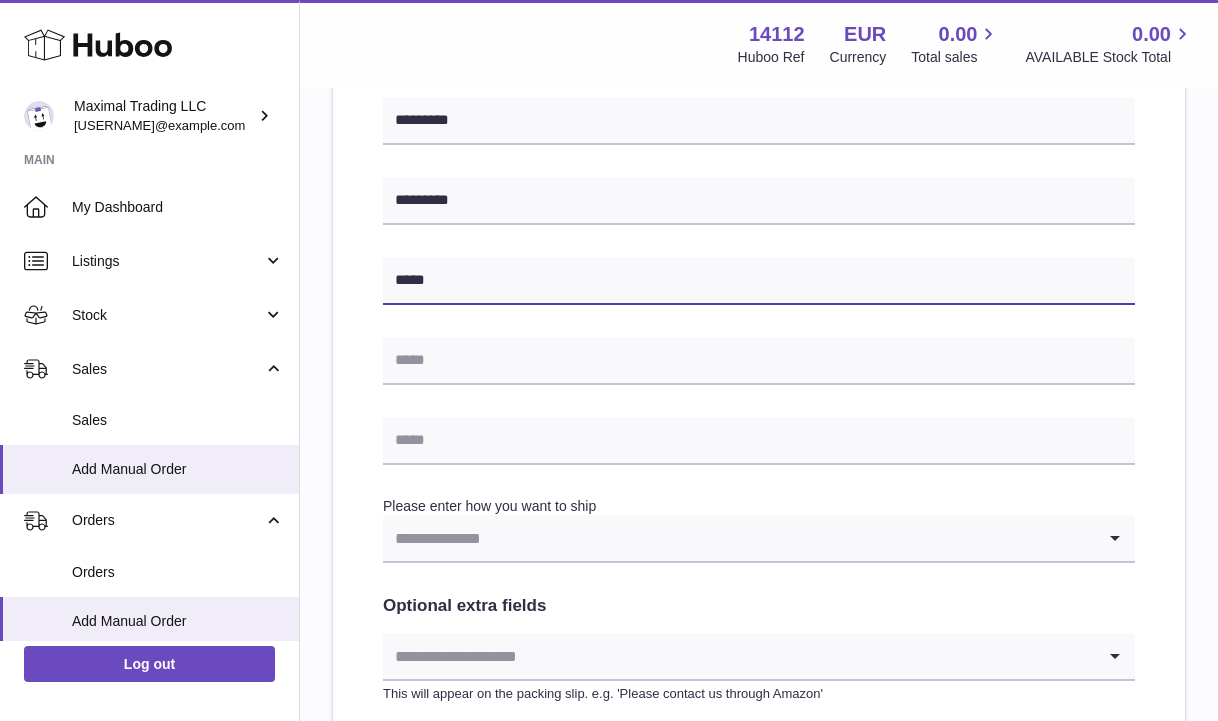 type on "*****" 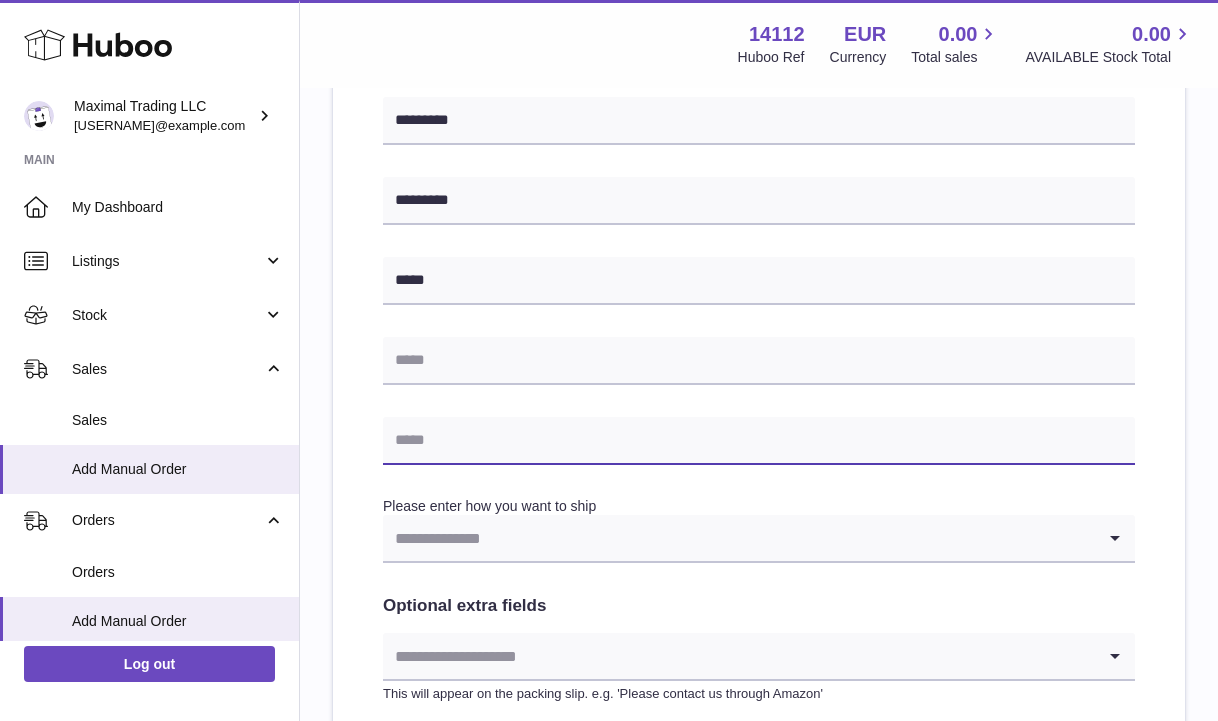 click at bounding box center [759, 441] 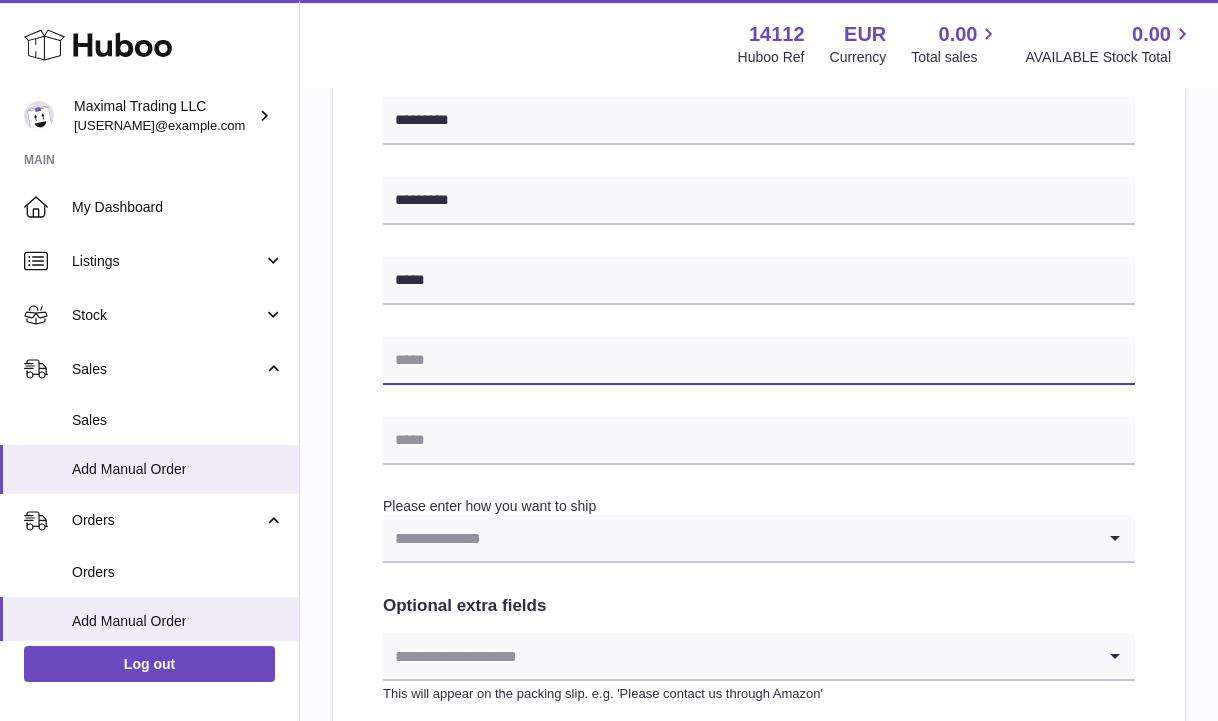 click at bounding box center [759, 361] 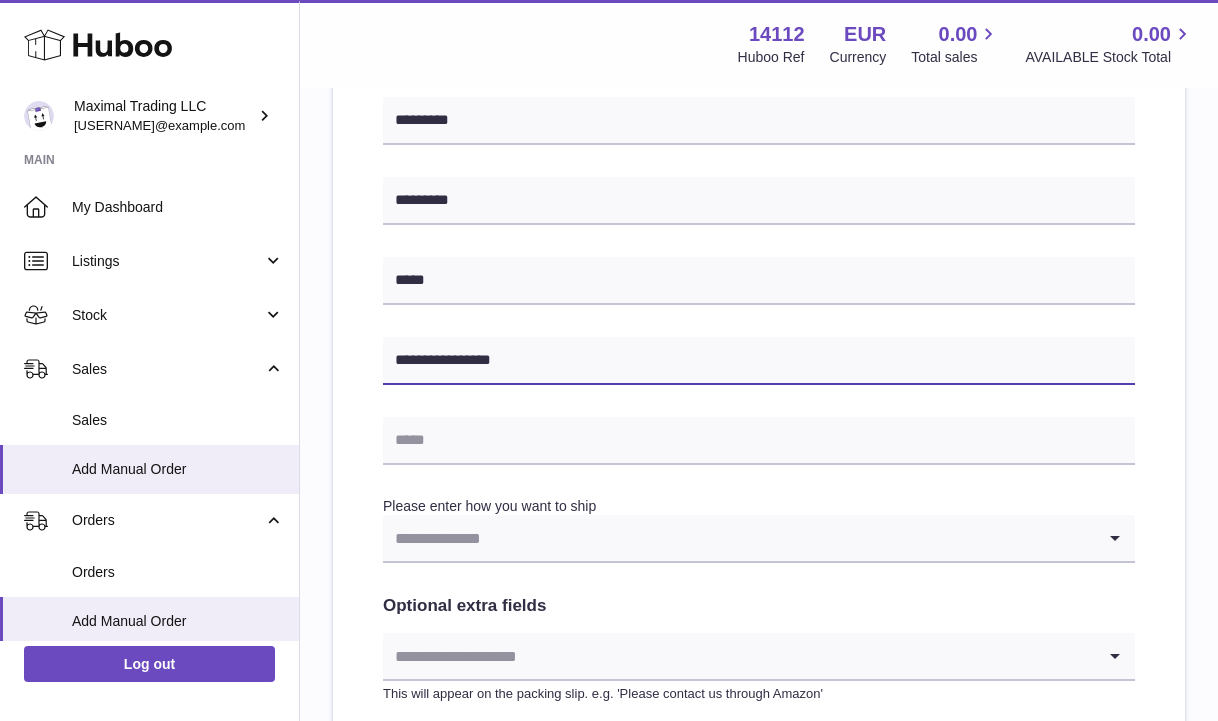 type on "**********" 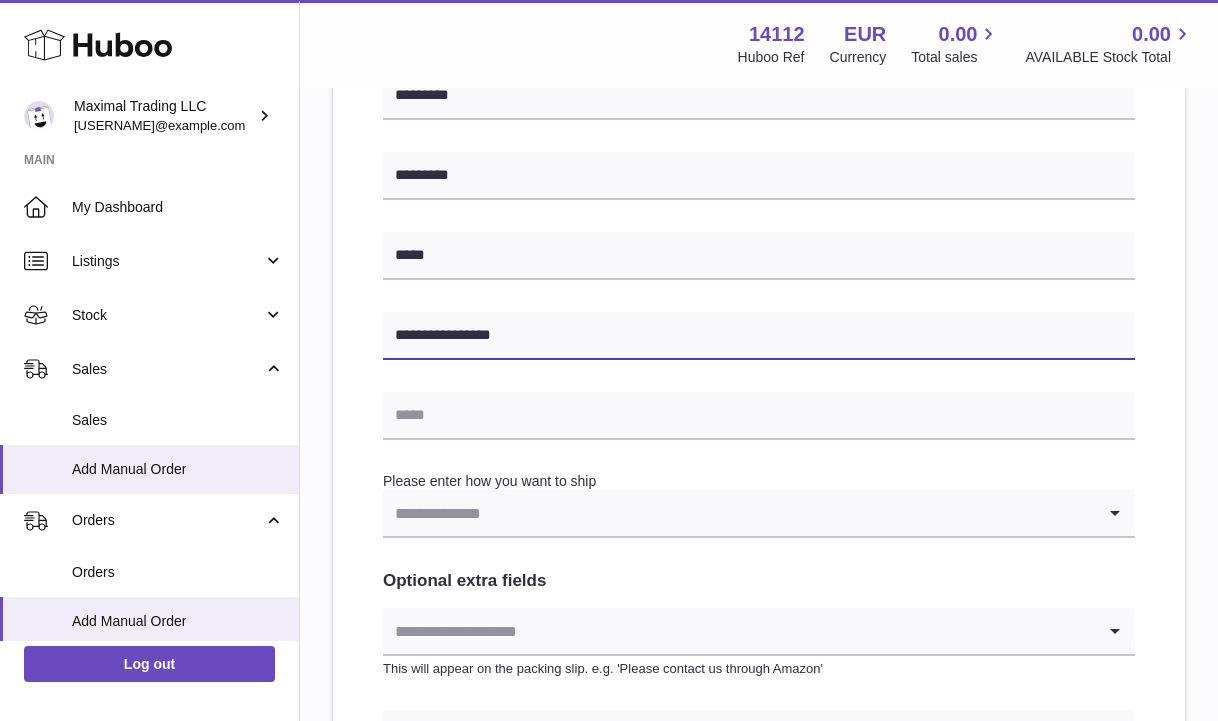 scroll, scrollTop: 723, scrollLeft: 0, axis: vertical 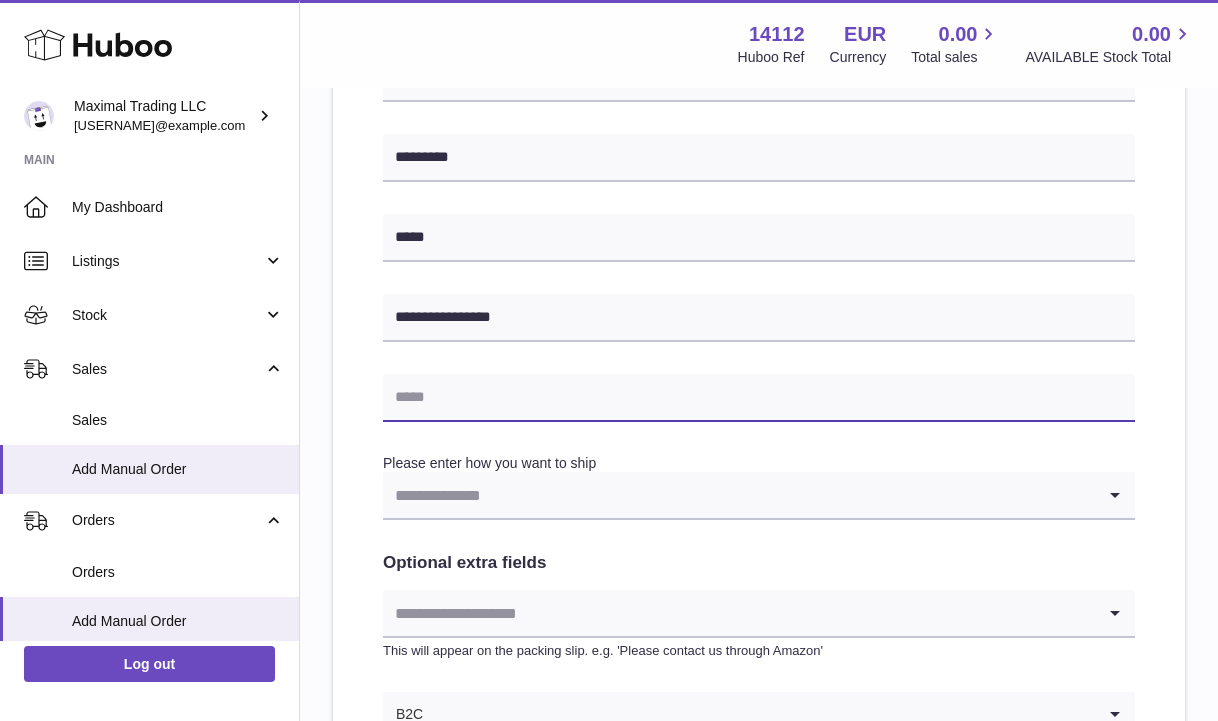 click at bounding box center [759, 398] 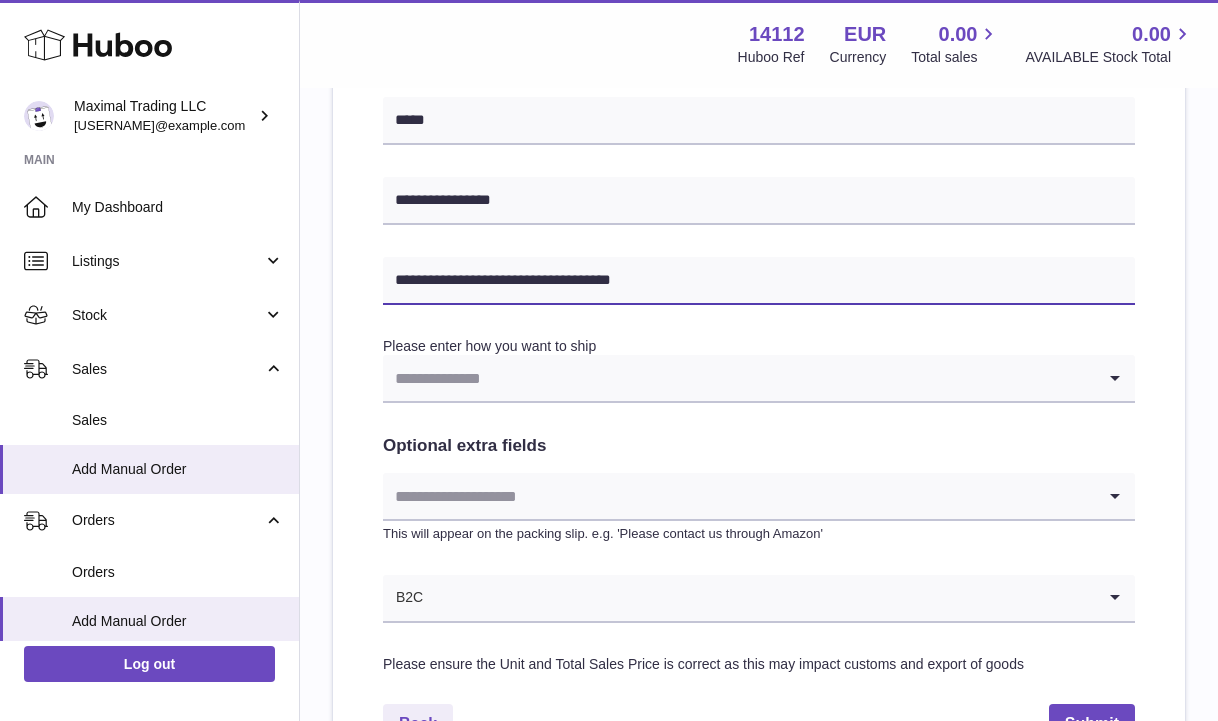 scroll, scrollTop: 870, scrollLeft: 0, axis: vertical 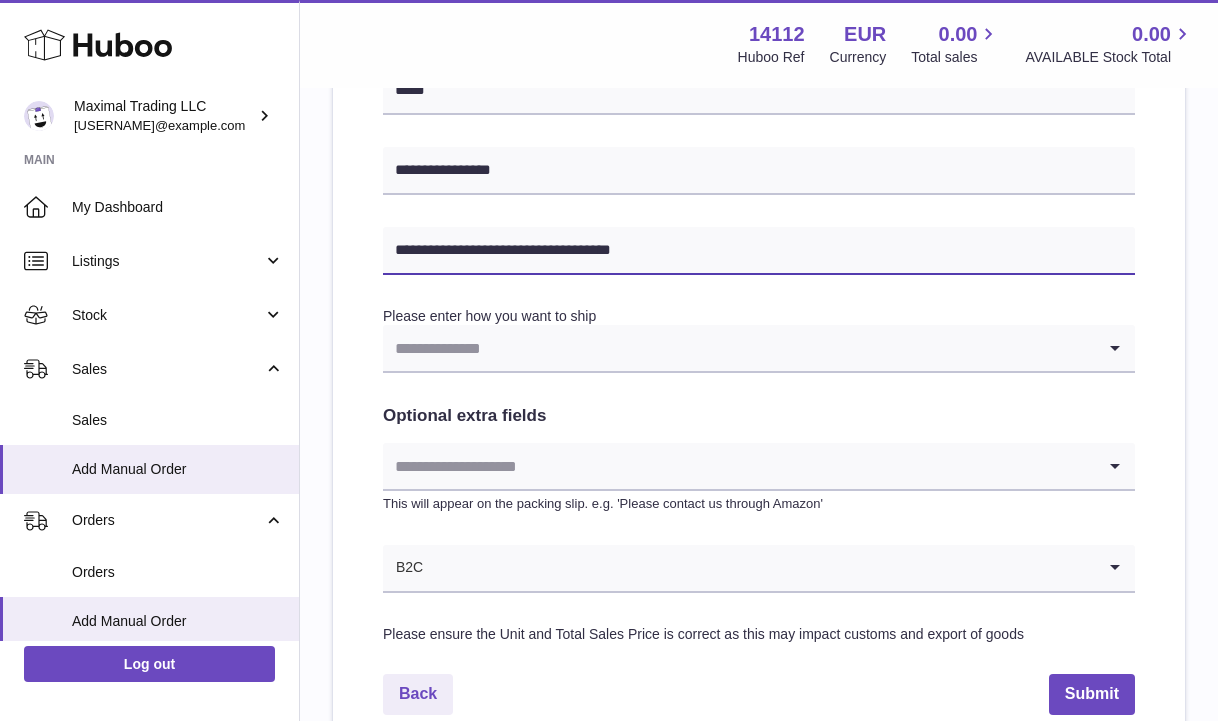 type on "**********" 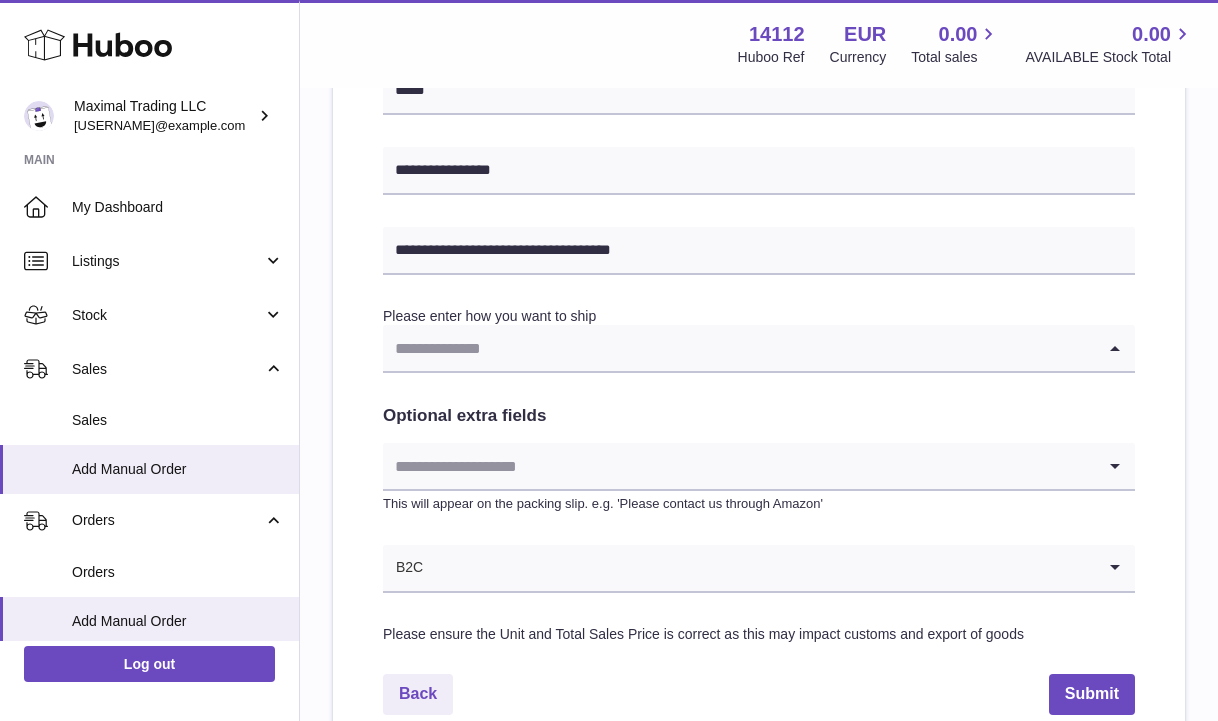 click at bounding box center (739, 348) 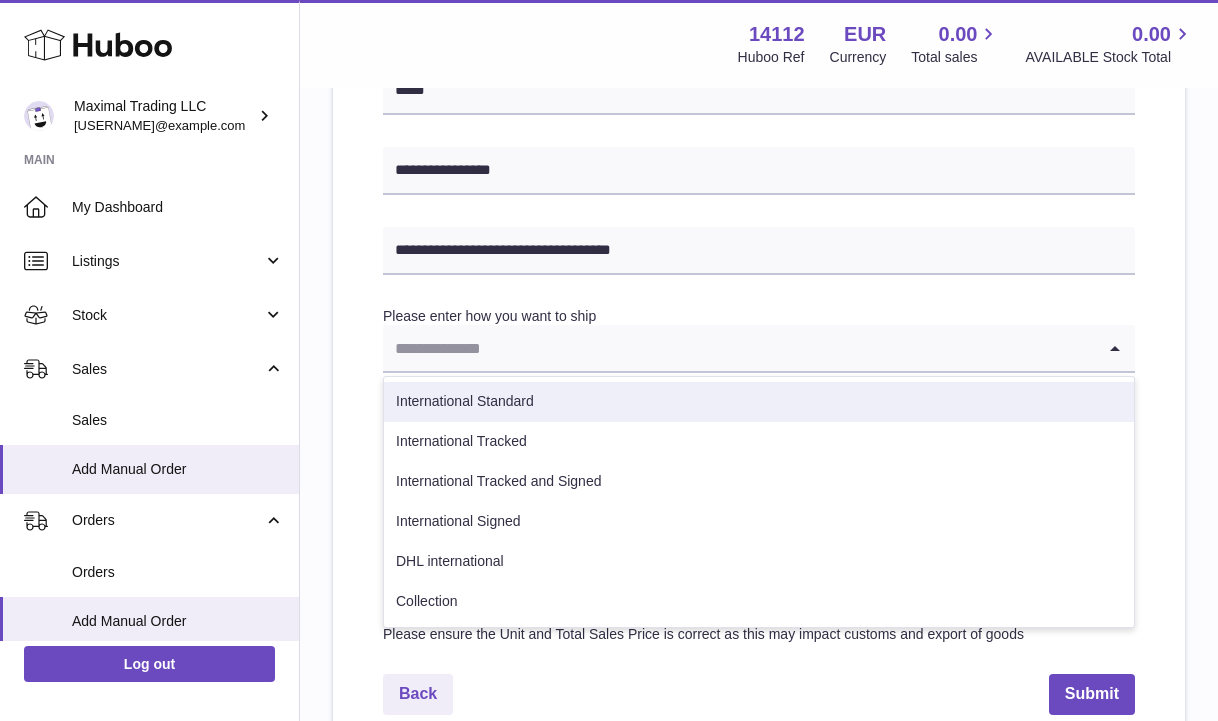 click on "International Standard" at bounding box center (759, 402) 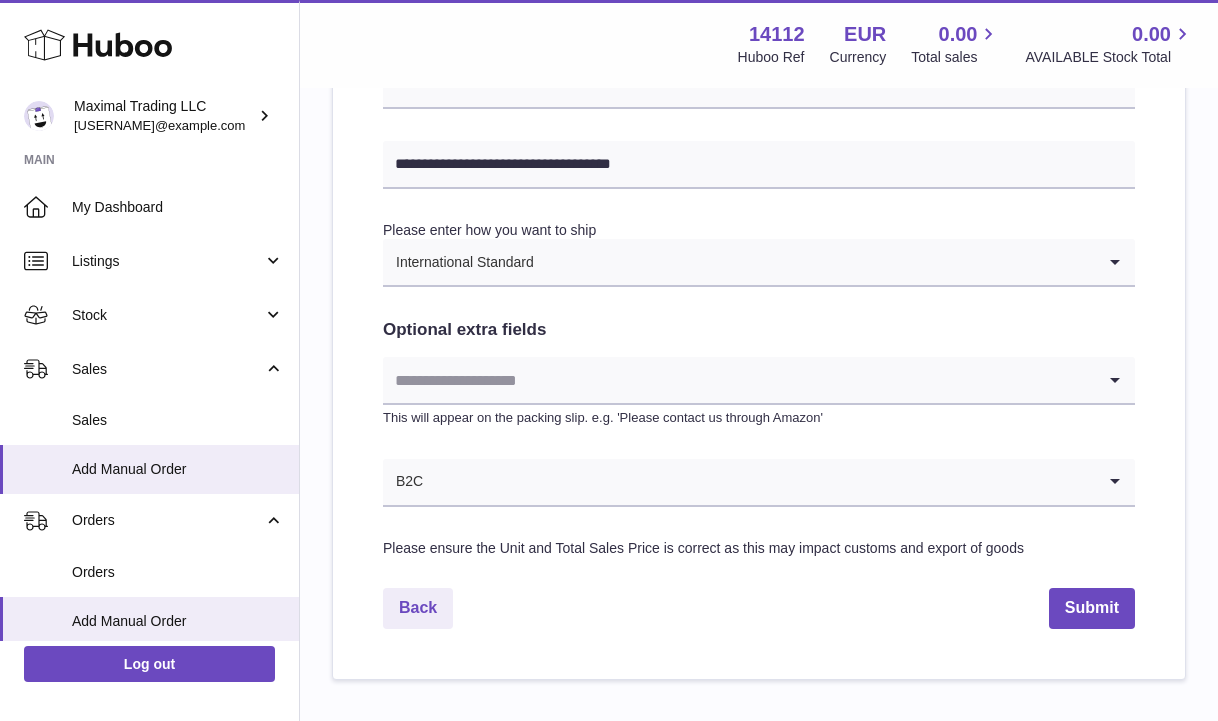 scroll, scrollTop: 957, scrollLeft: 0, axis: vertical 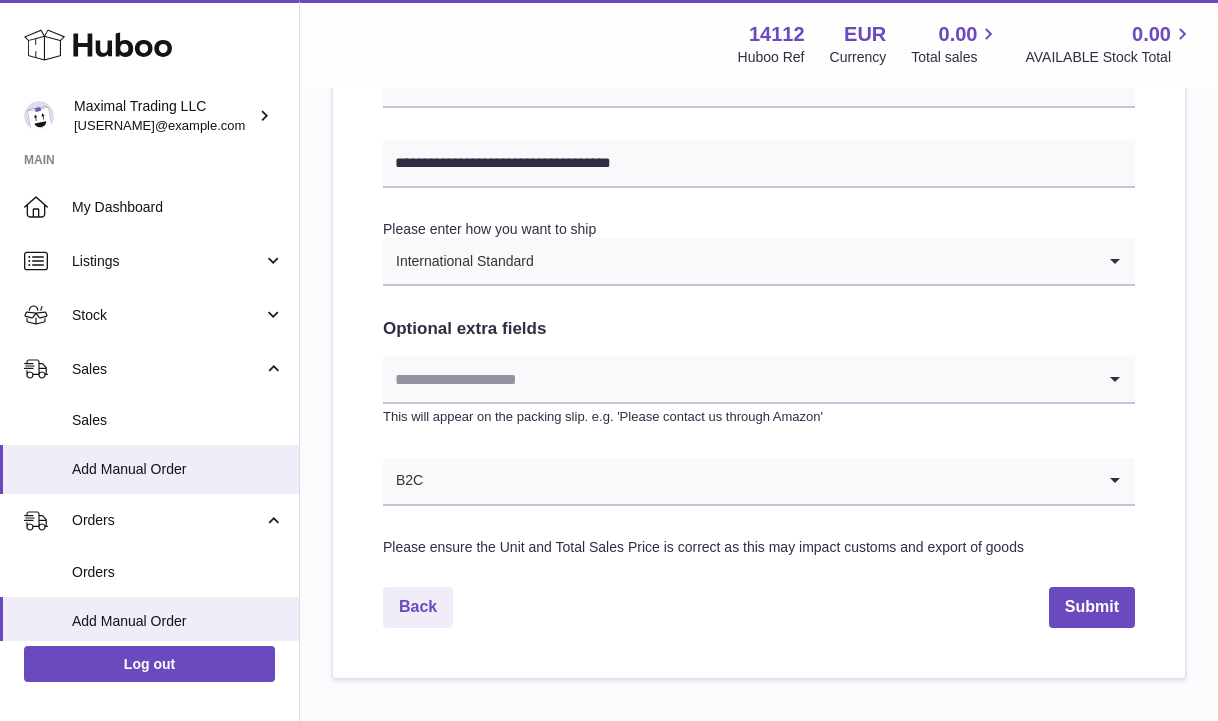 click at bounding box center (739, 379) 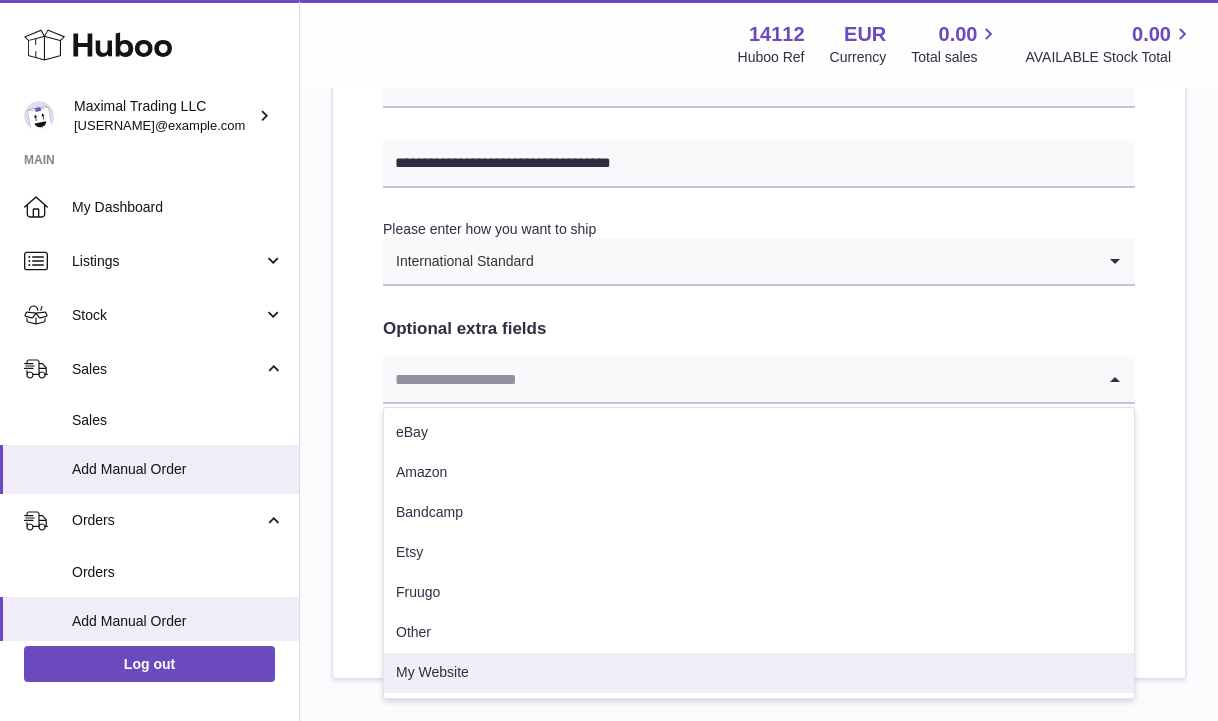 click on "My Website" at bounding box center (759, 673) 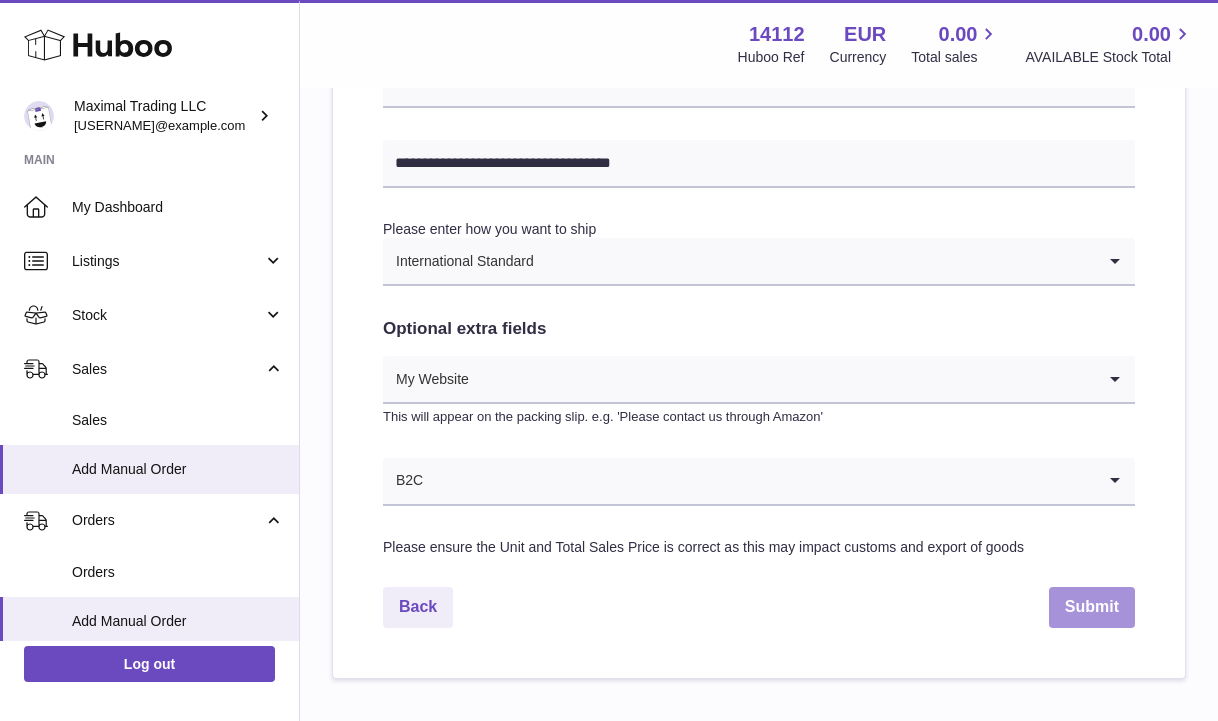 click on "Submit" at bounding box center (1092, 607) 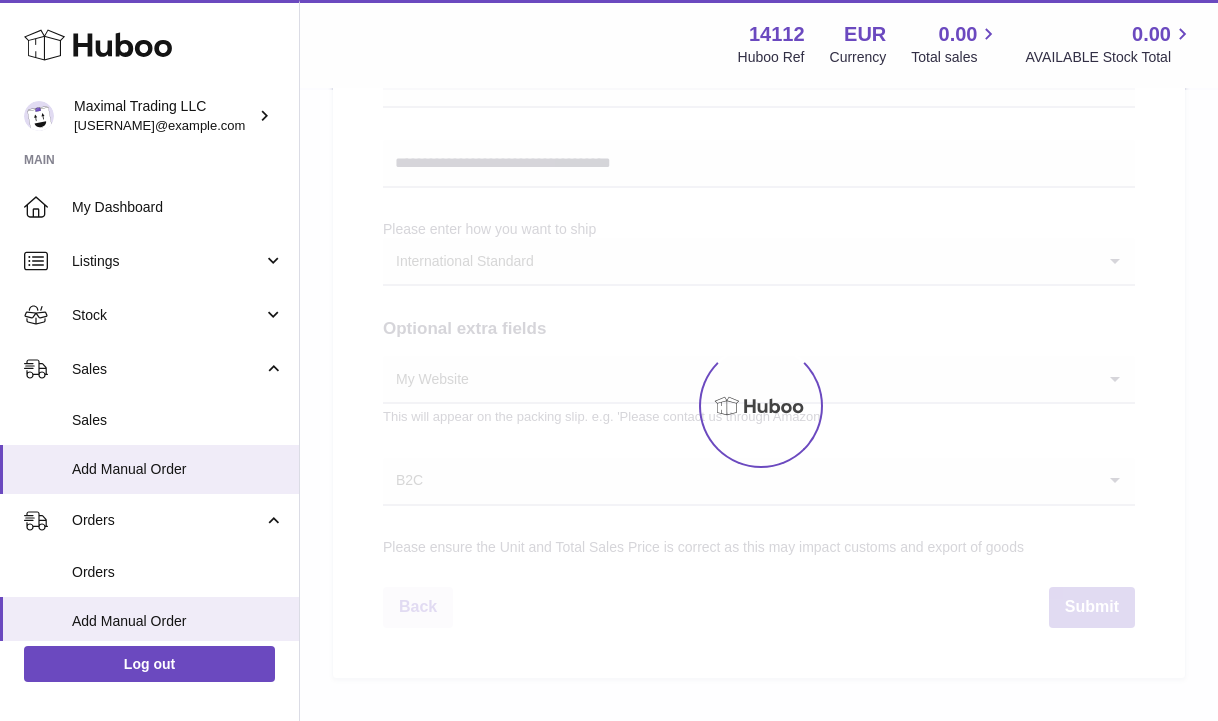 scroll, scrollTop: 0, scrollLeft: 0, axis: both 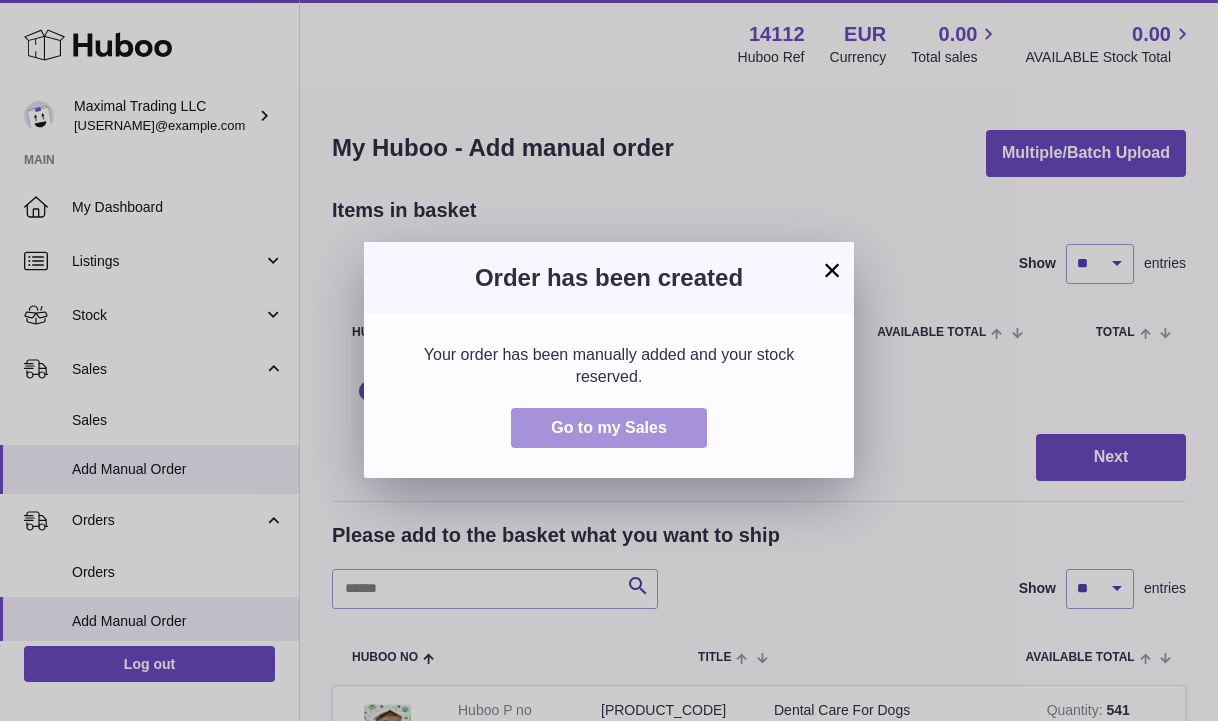 click on "Go to my Sales" at bounding box center (609, 427) 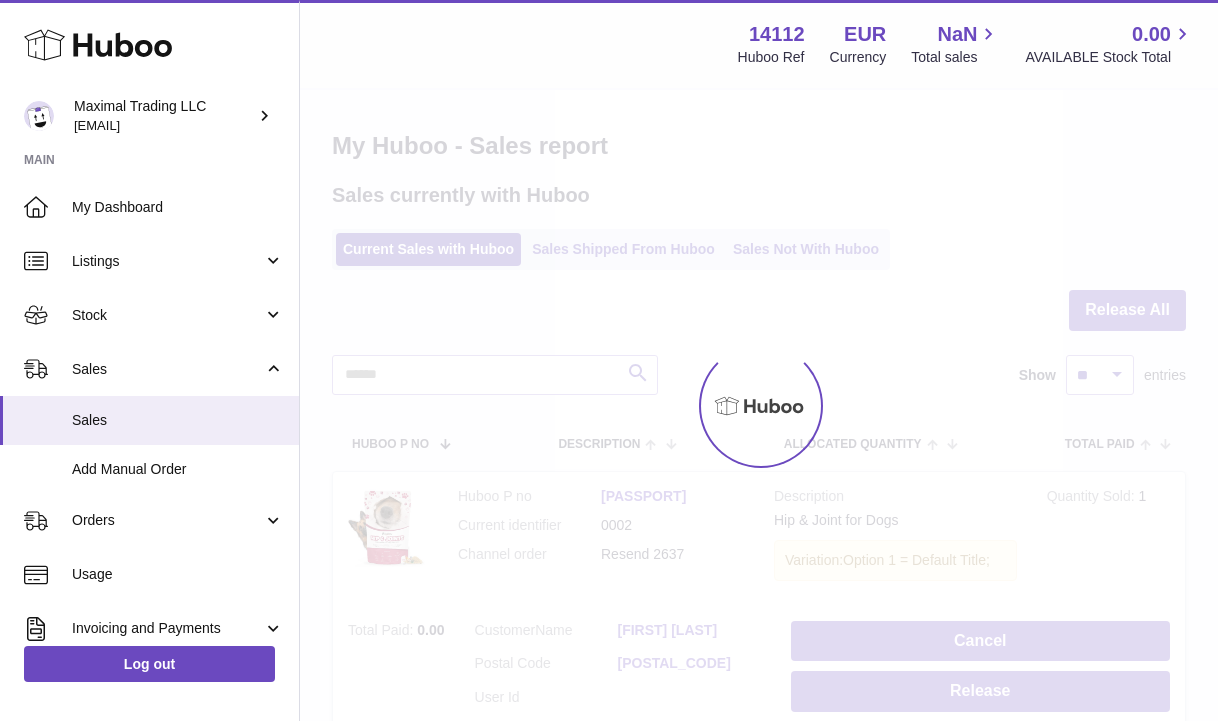 scroll, scrollTop: 0, scrollLeft: 0, axis: both 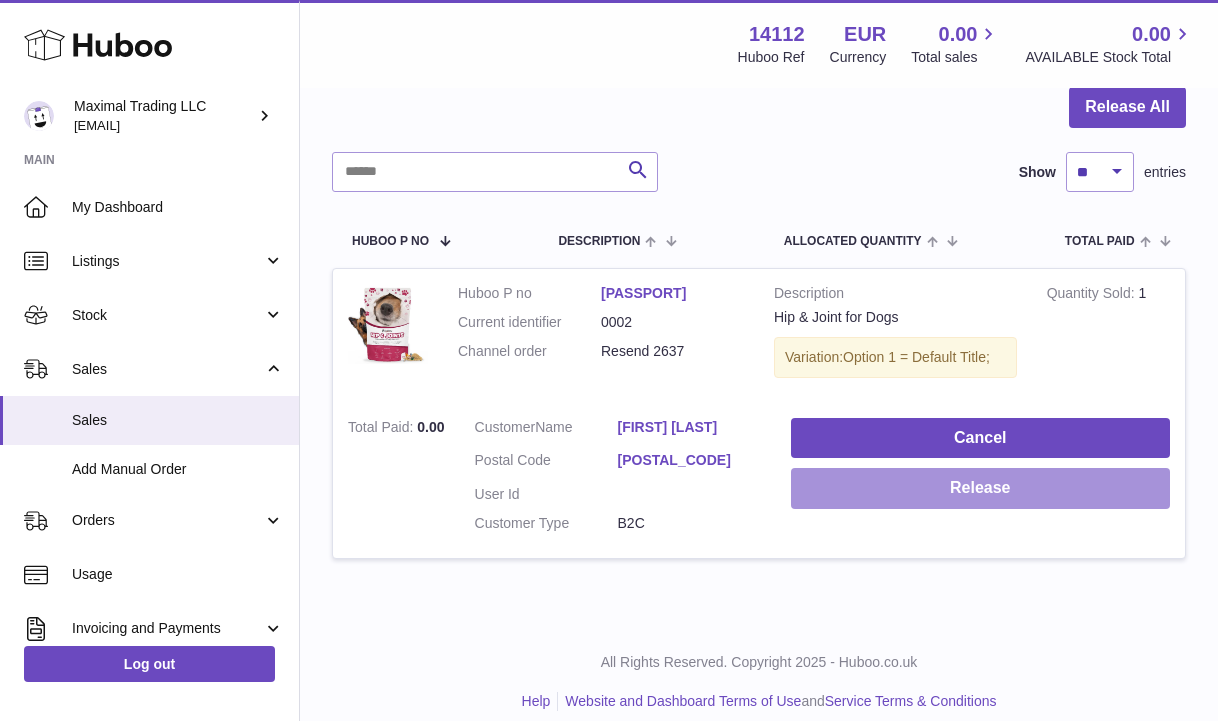 click on "Release" at bounding box center [980, 488] 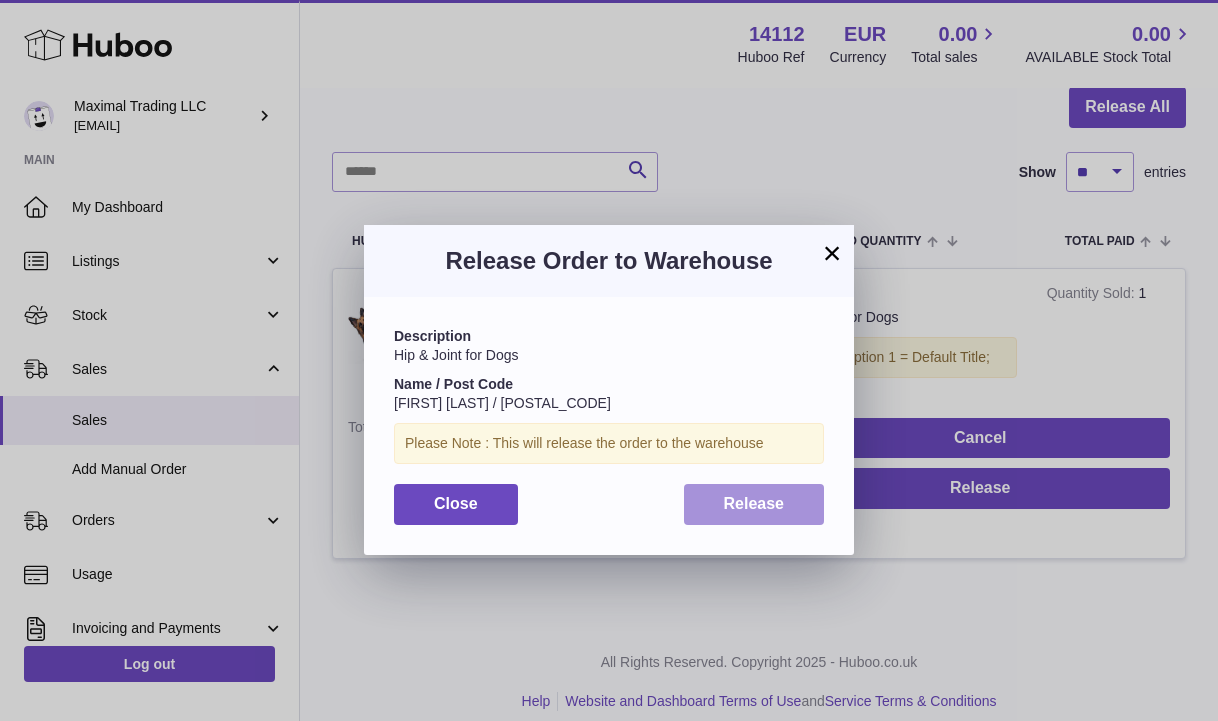 click on "Release" at bounding box center [754, 503] 